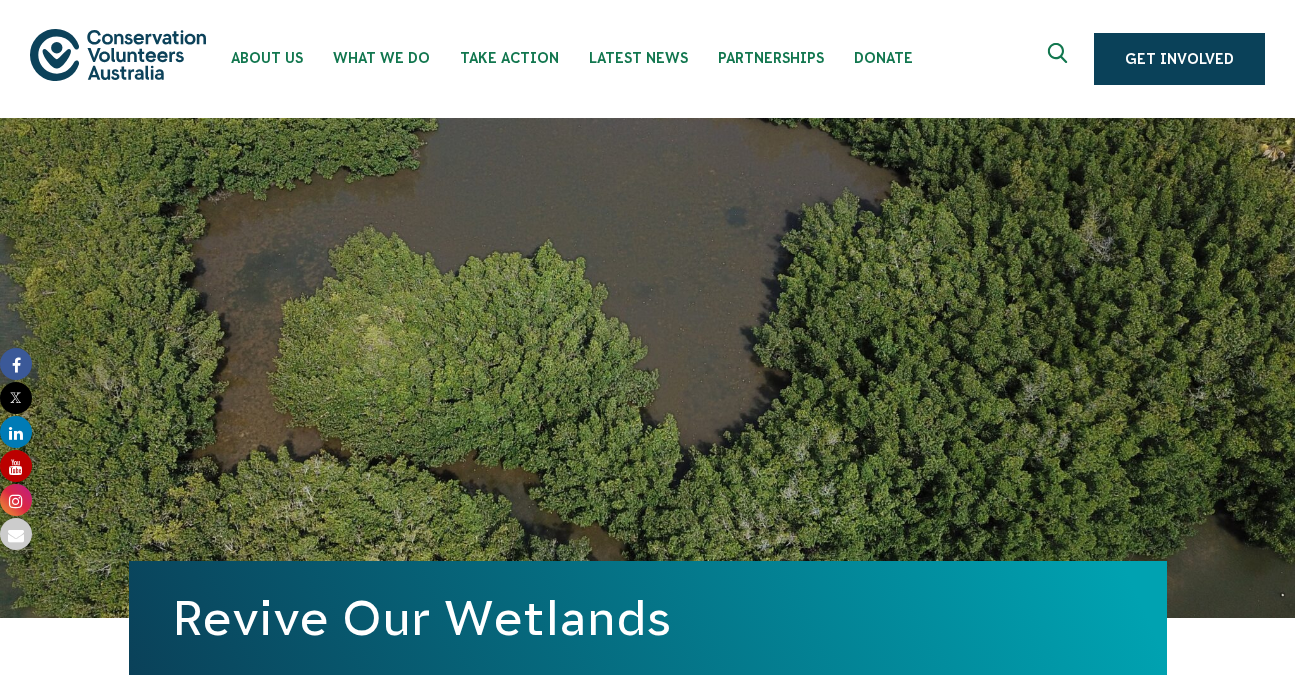 scroll, scrollTop: 1739, scrollLeft: 0, axis: vertical 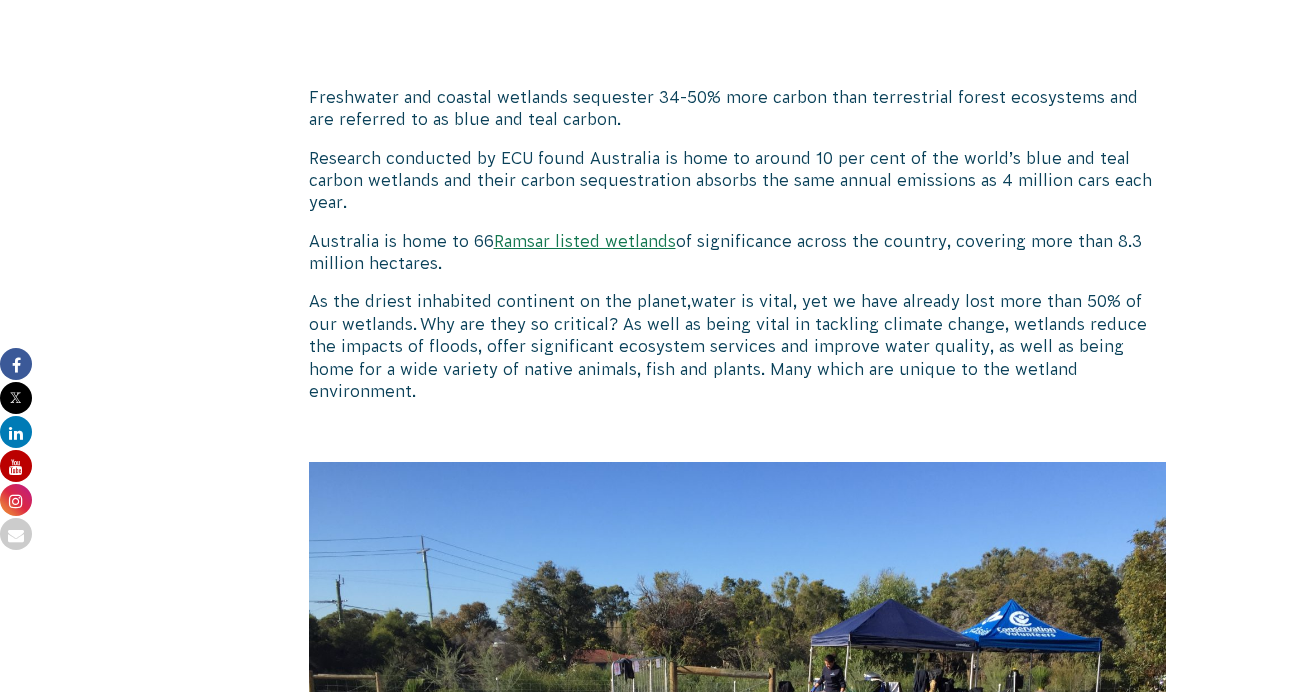 click on "Research conducted by ECU found Australia is home to around 10 per cent of the world’s blue and teal carbon wetlands and their carbon sequestration absorbs the same annual emissions as 4 million cars each year." at bounding box center [738, 180] 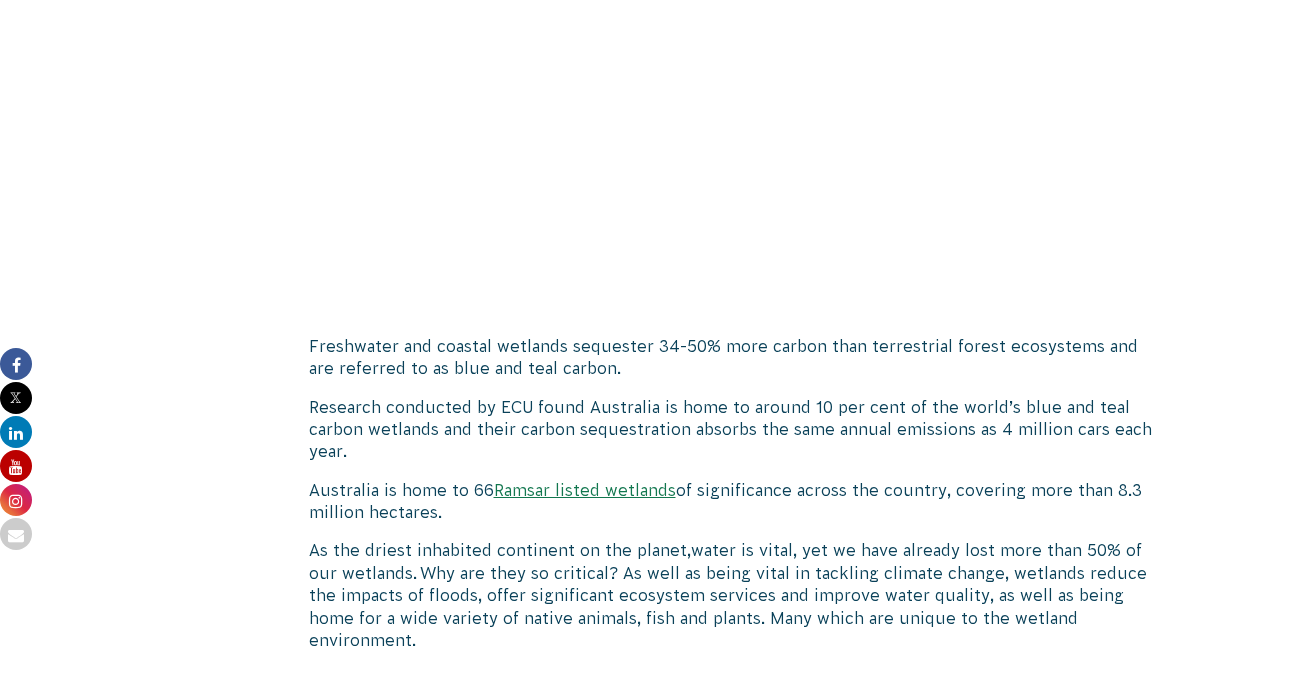 scroll, scrollTop: 957, scrollLeft: 0, axis: vertical 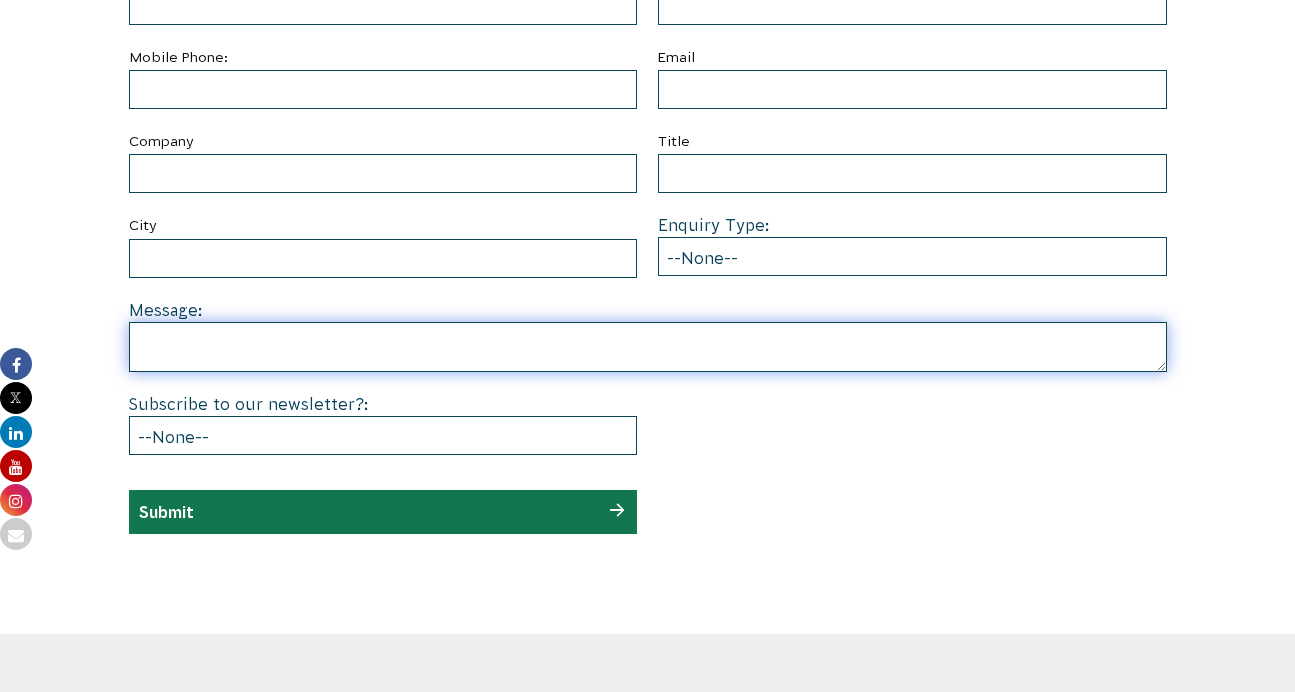 click at bounding box center (648, 347) 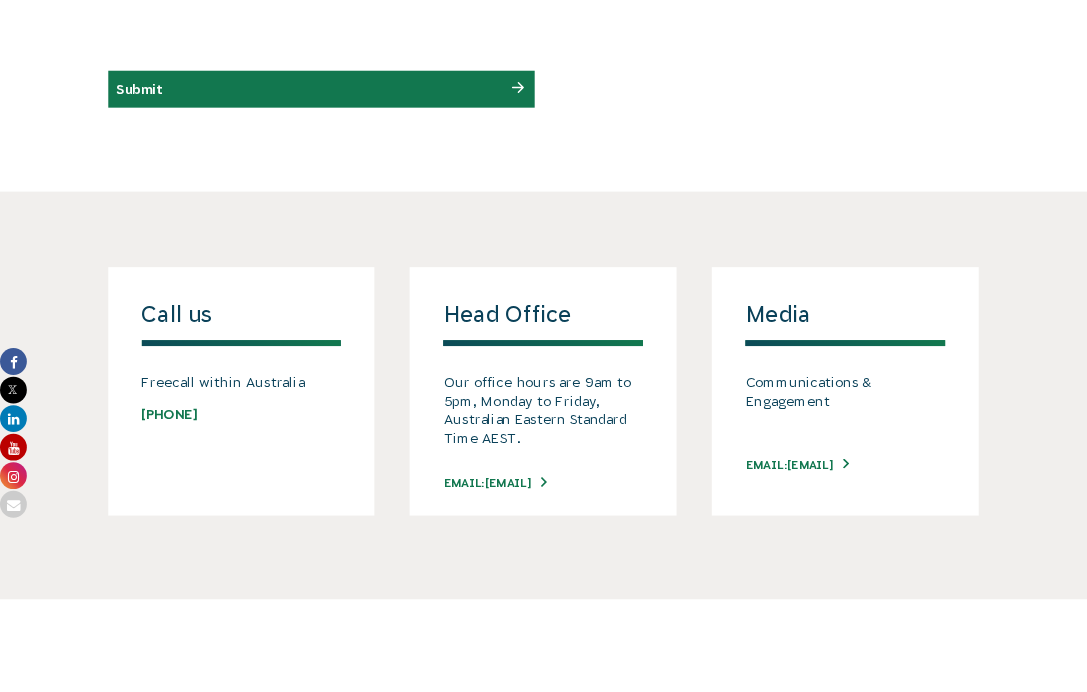 scroll, scrollTop: 1399, scrollLeft: 0, axis: vertical 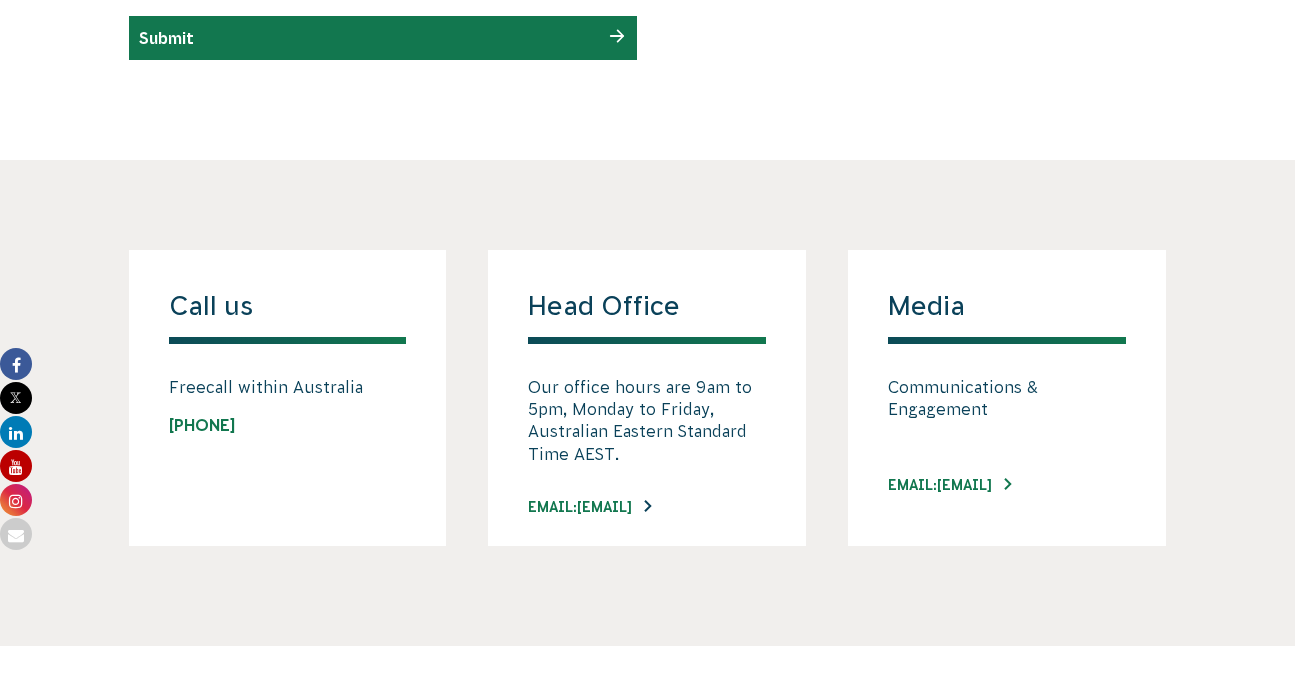 click on "EMAIL:  INFO@CVA.ORG.AU" at bounding box center (589, 507) 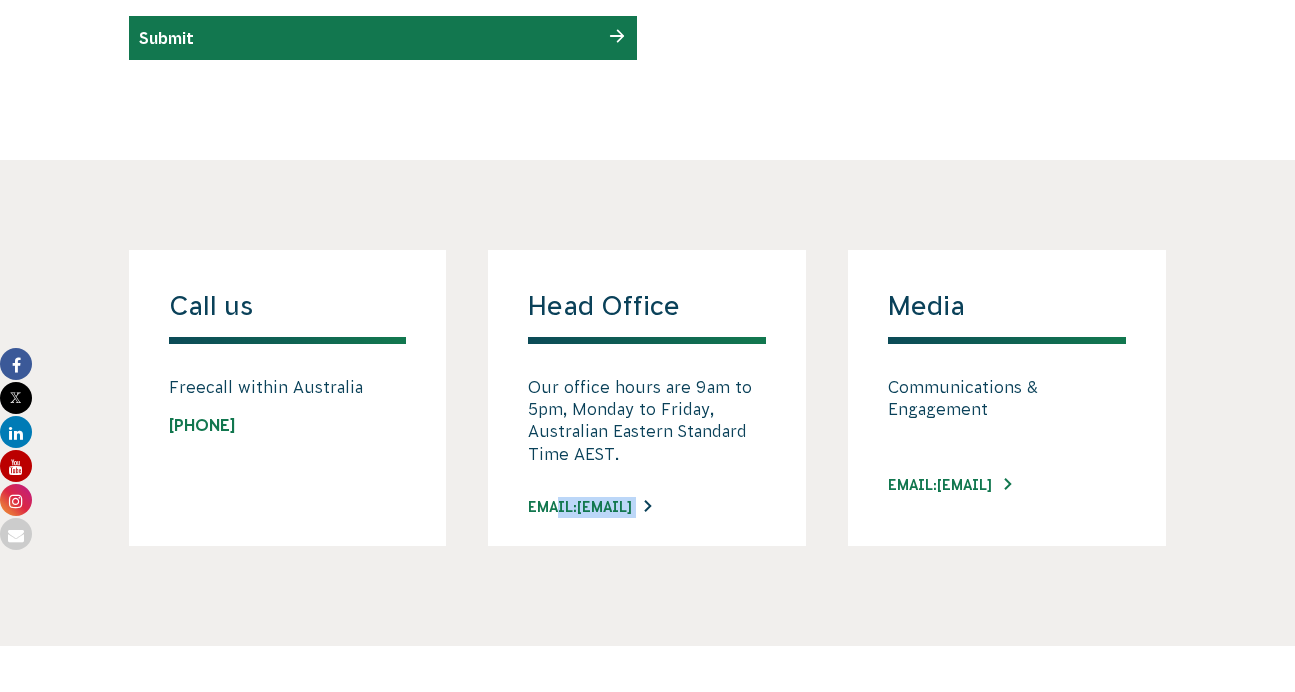 copy on "EMAIL:  INFO@CVA.ORG.AU" 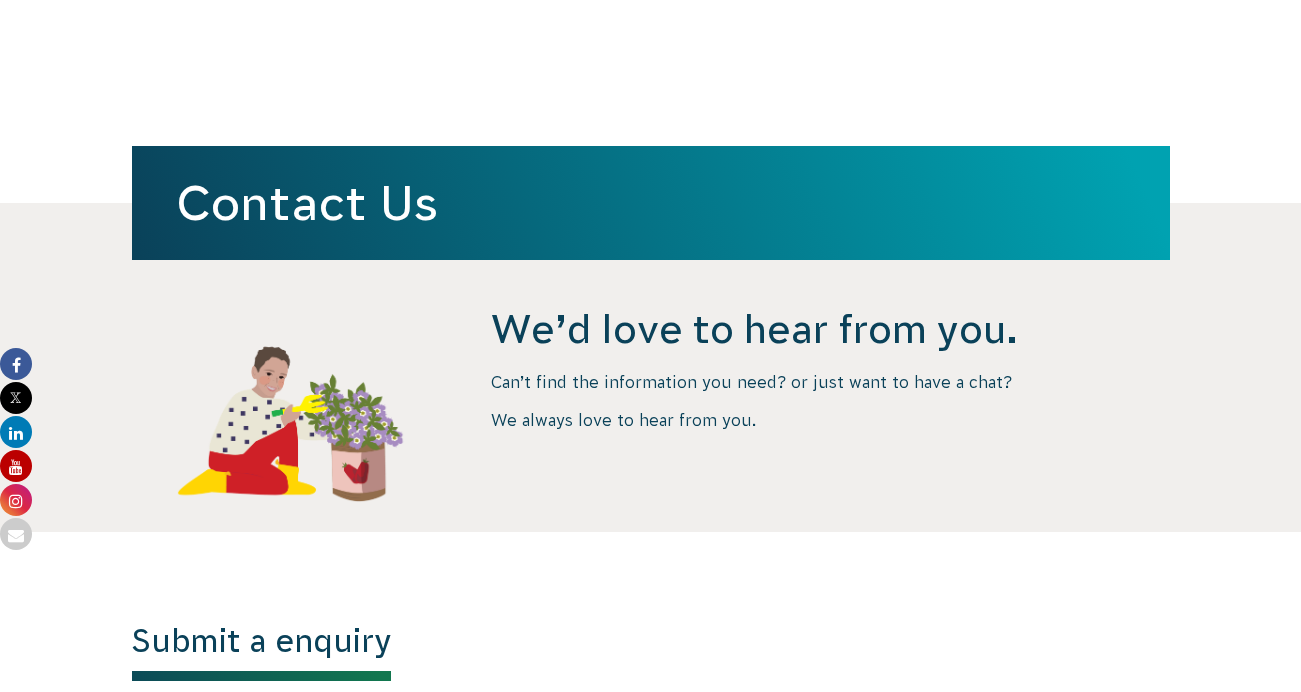 scroll, scrollTop: 0, scrollLeft: 0, axis: both 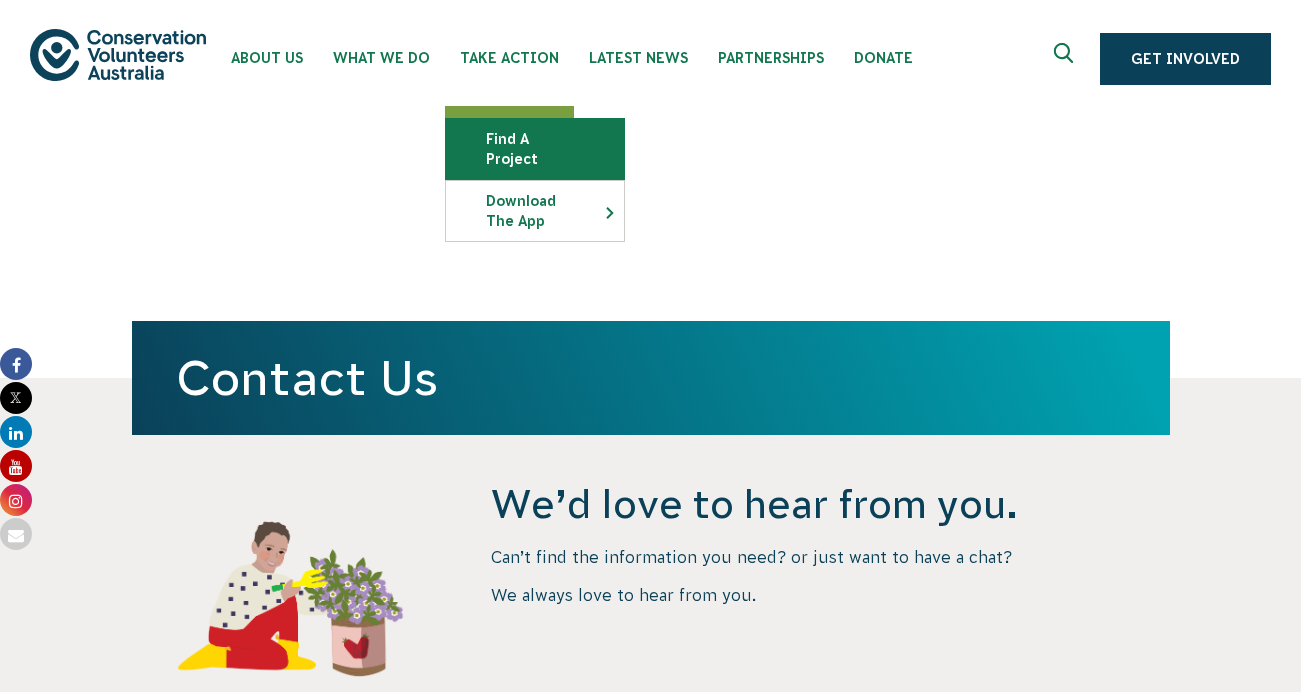 click on "Find a project" at bounding box center [535, 149] 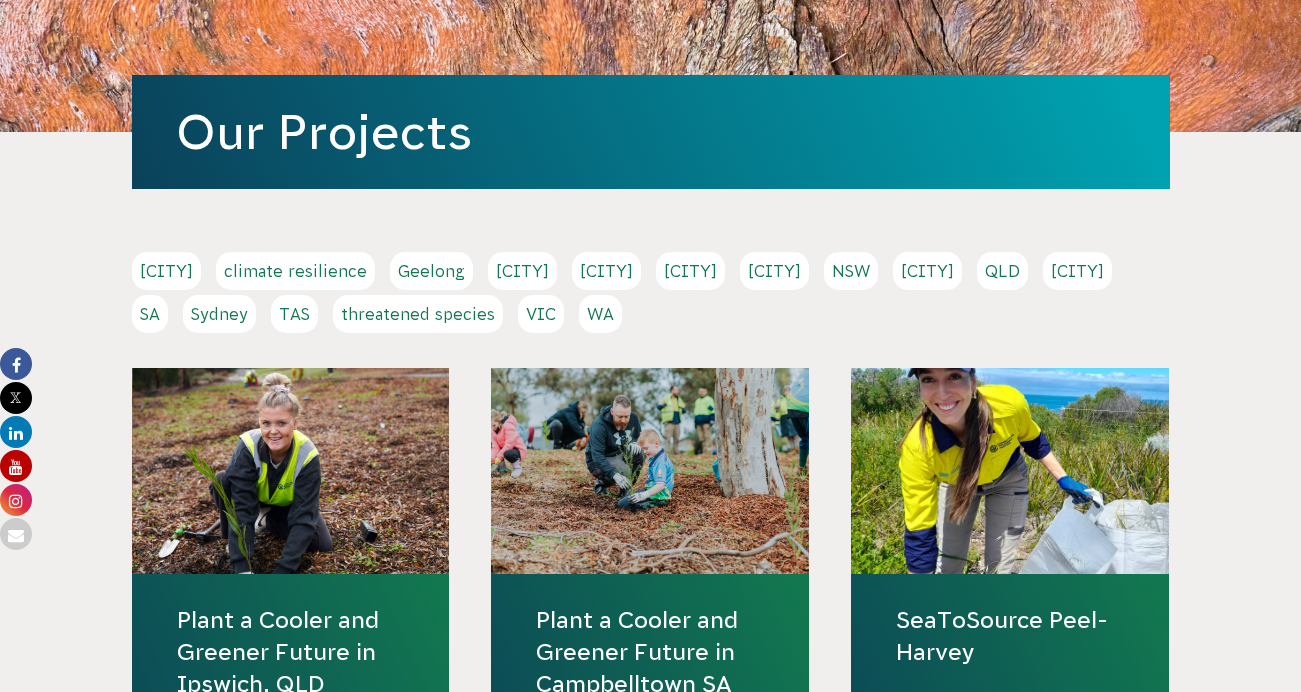 scroll, scrollTop: 0, scrollLeft: 0, axis: both 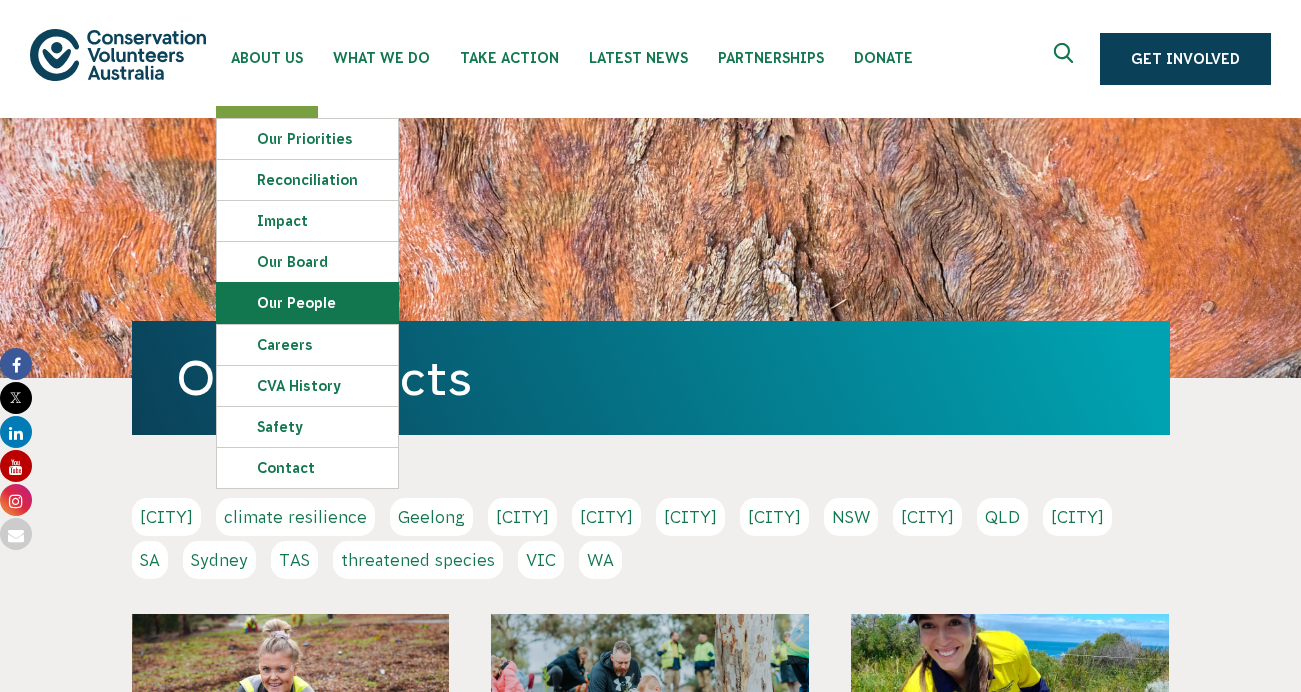 click on "Our People" at bounding box center [307, 303] 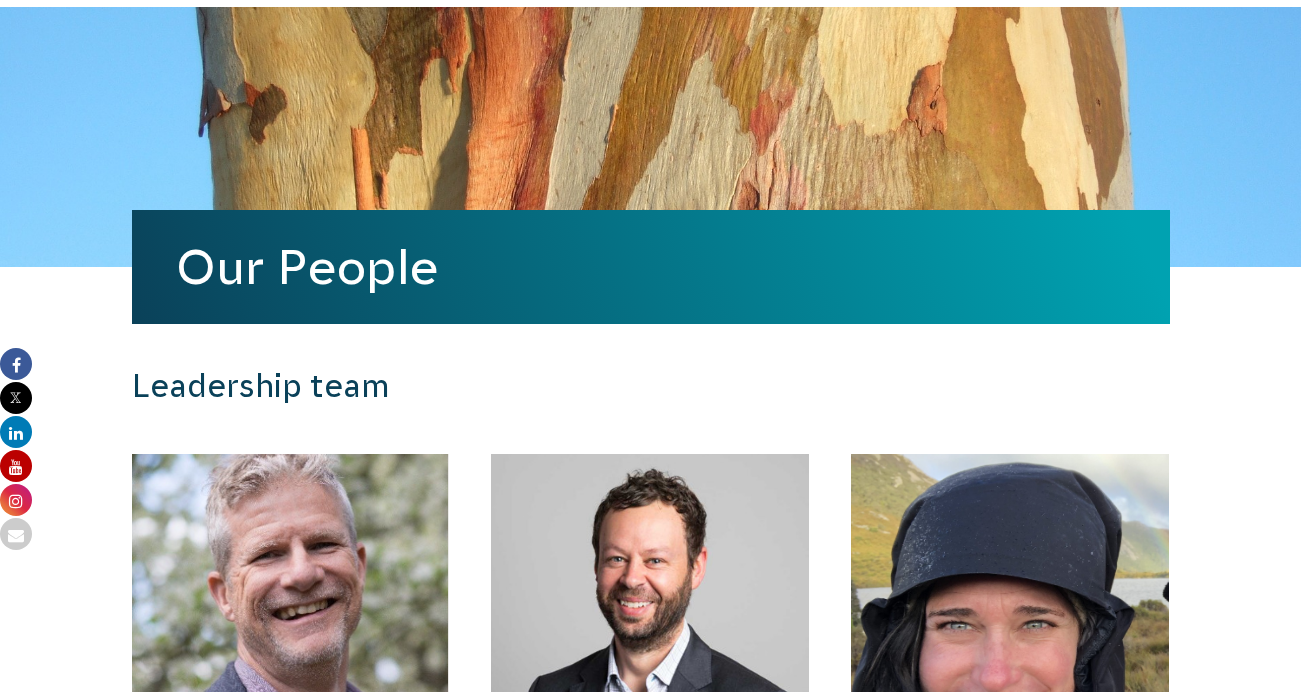 scroll, scrollTop: 0, scrollLeft: 0, axis: both 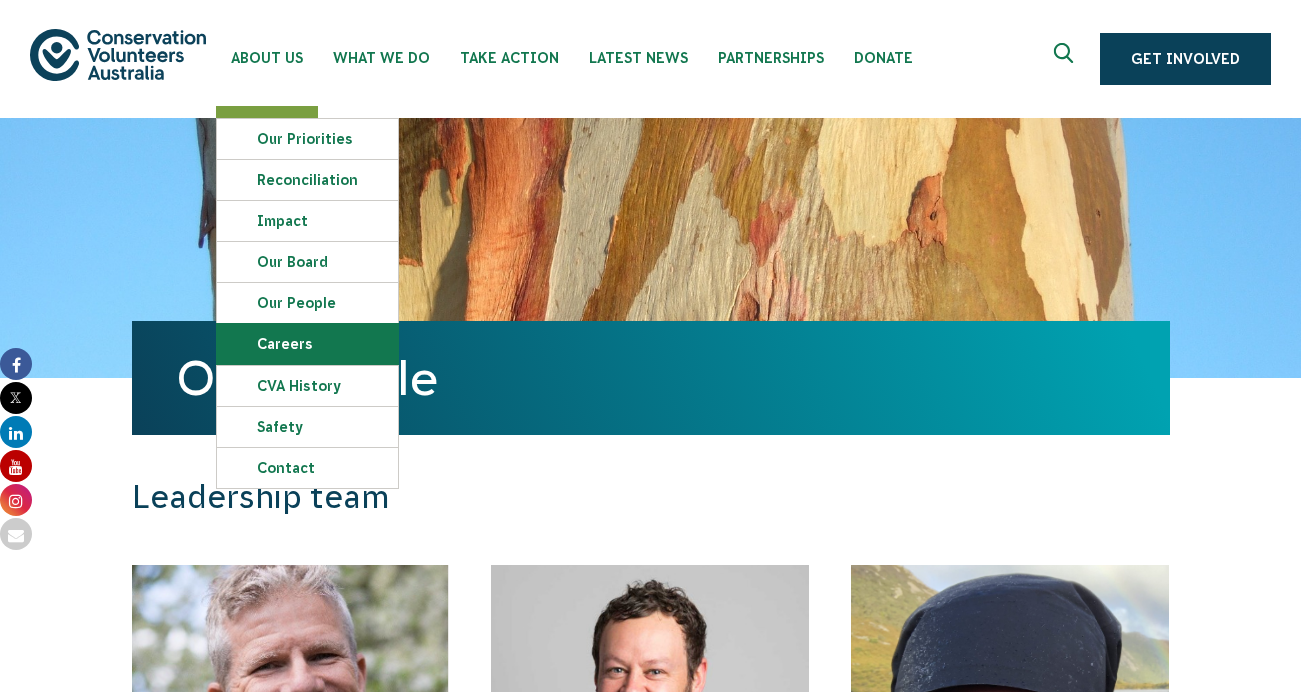 click on "Careers" at bounding box center [307, 344] 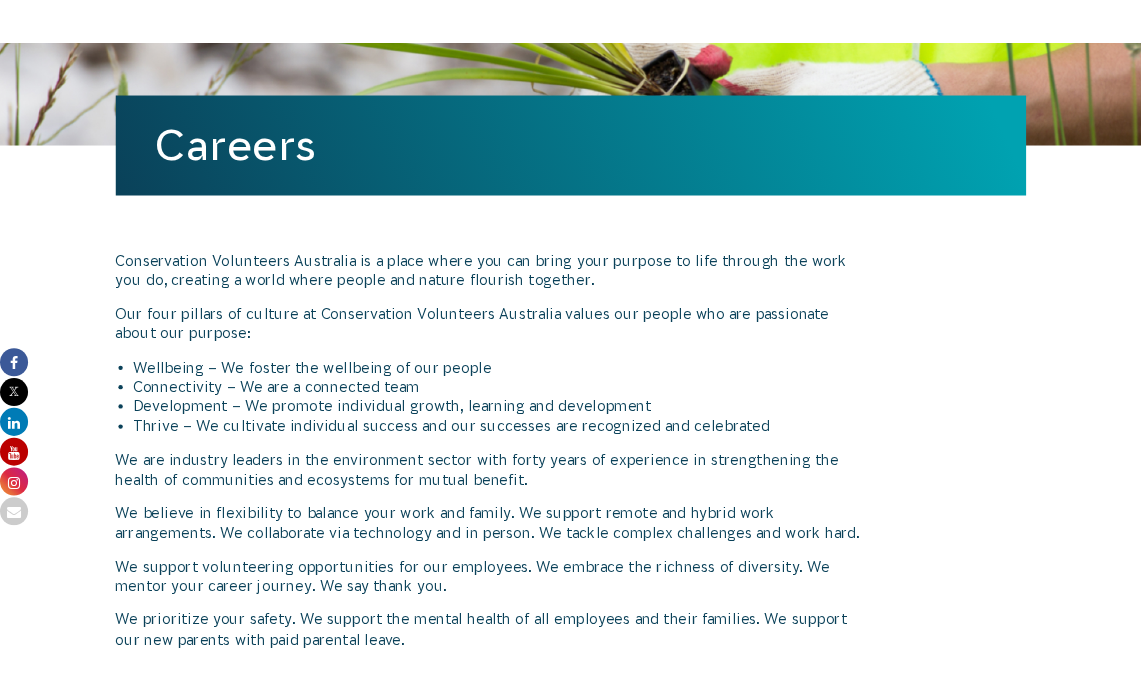 scroll, scrollTop: 293, scrollLeft: 0, axis: vertical 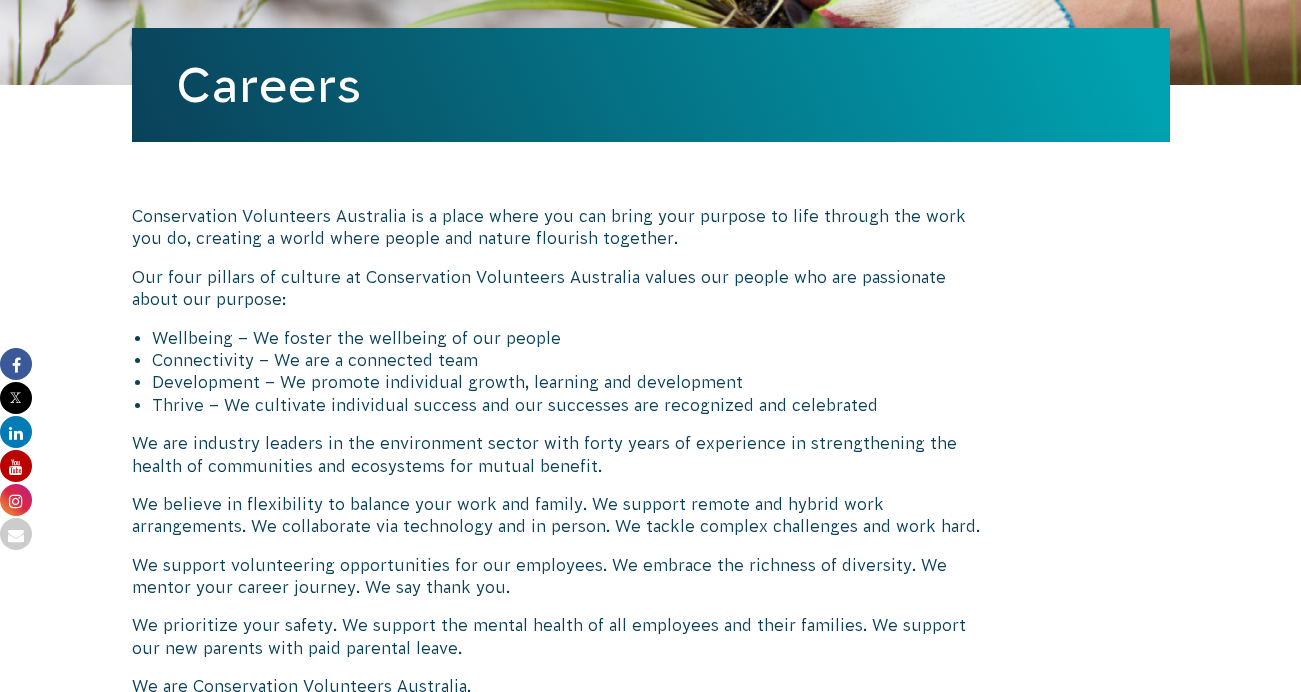 drag, startPoint x: 3, startPoint y: 254, endPoint x: 161, endPoint y: 257, distance: 158.02847 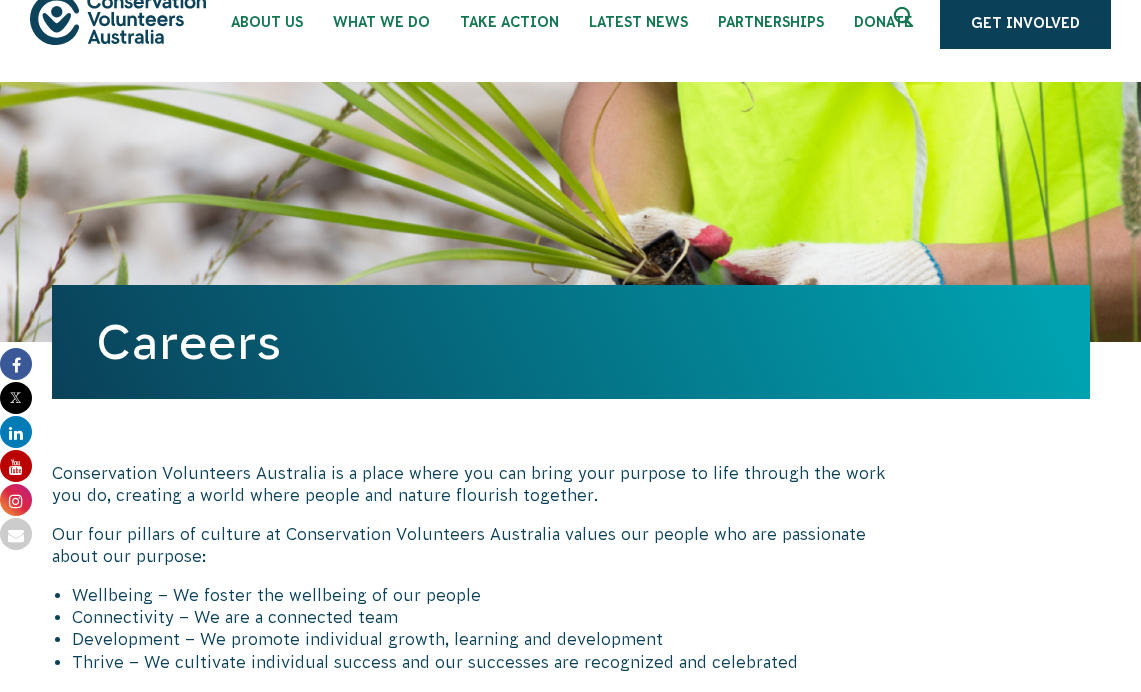 scroll, scrollTop: 0, scrollLeft: 0, axis: both 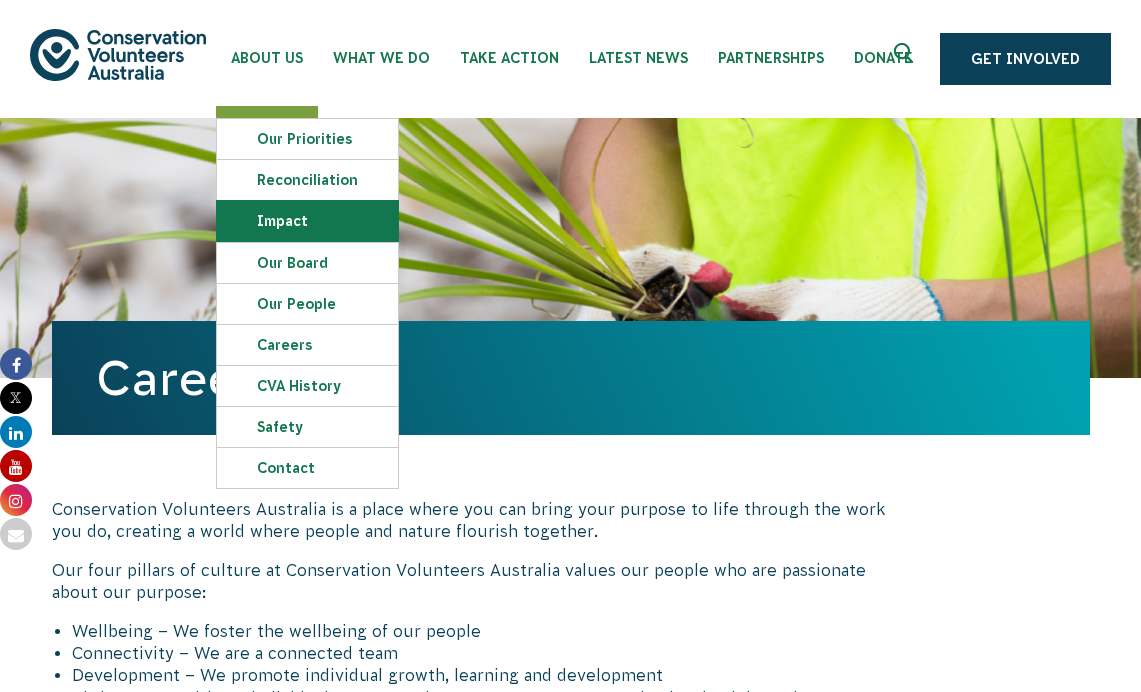 click on "Impact" at bounding box center [307, 221] 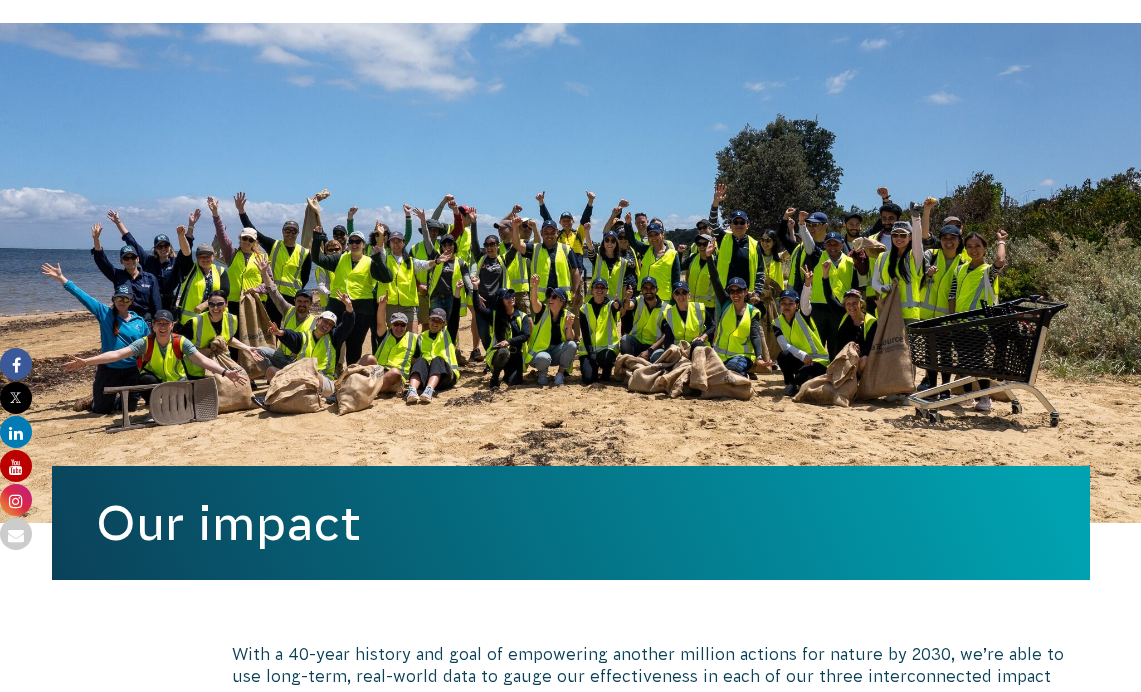 scroll, scrollTop: 0, scrollLeft: 0, axis: both 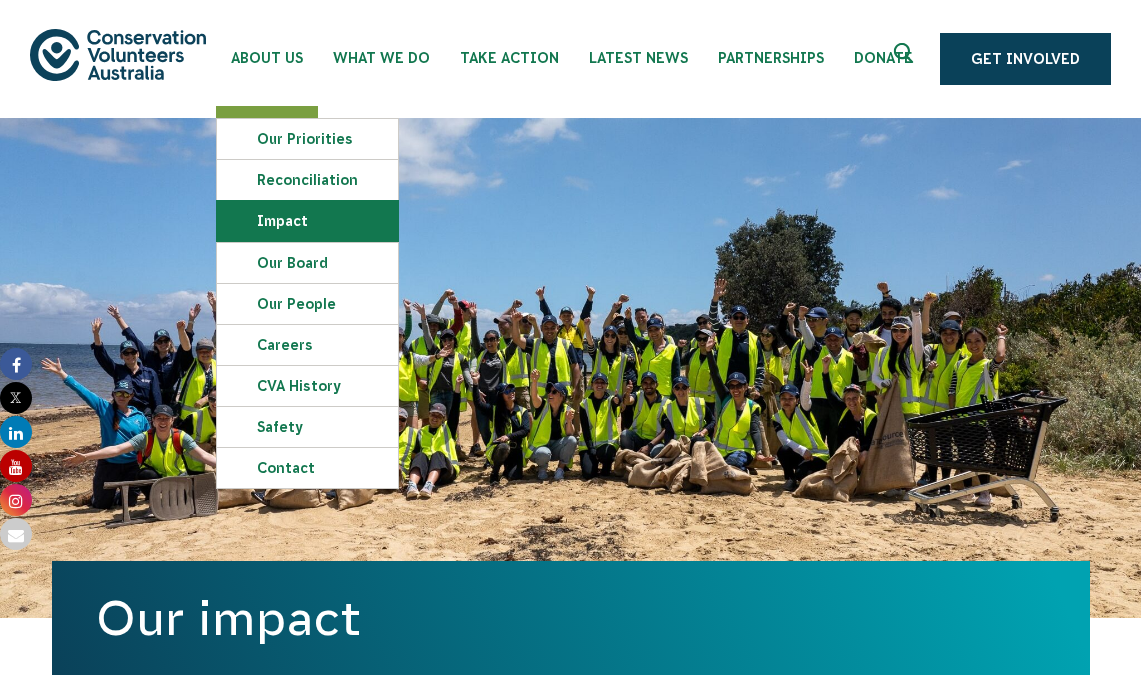 click on "Impact" at bounding box center [307, 221] 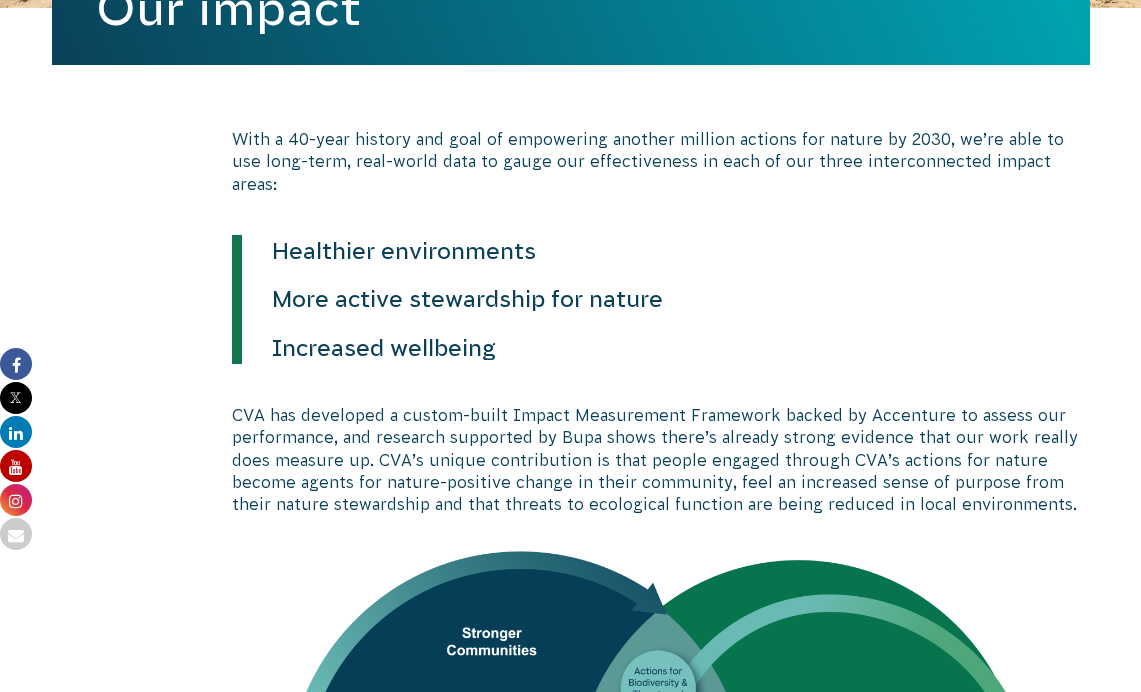 scroll, scrollTop: 102, scrollLeft: 0, axis: vertical 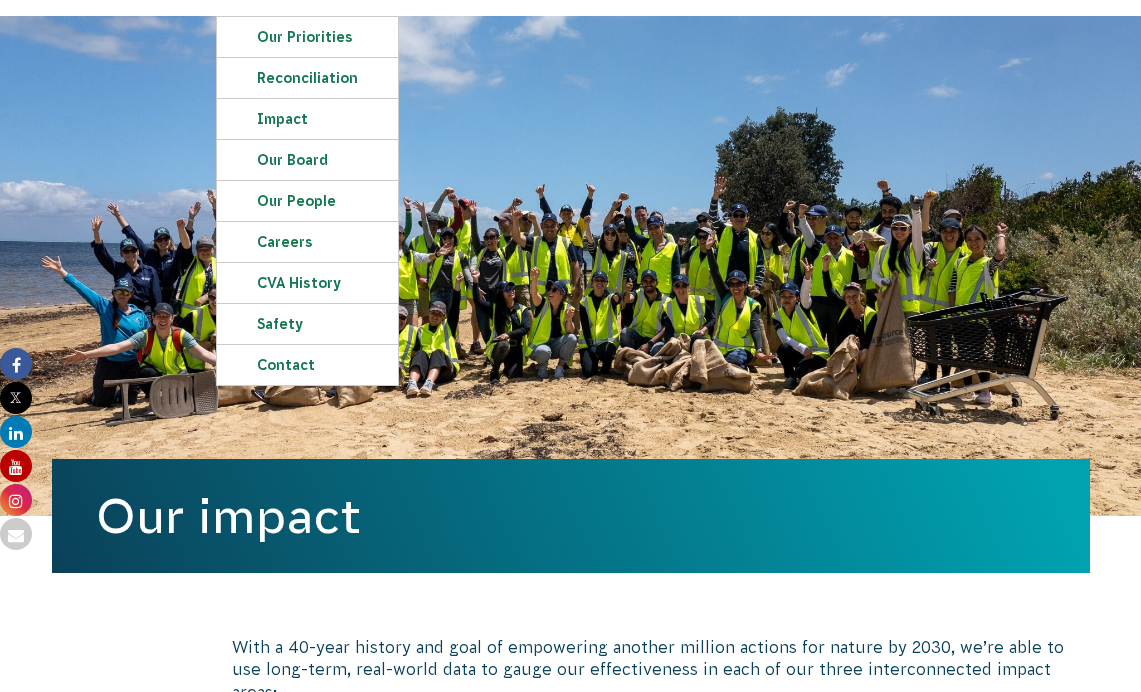 click on "Our impact" at bounding box center (571, 266) 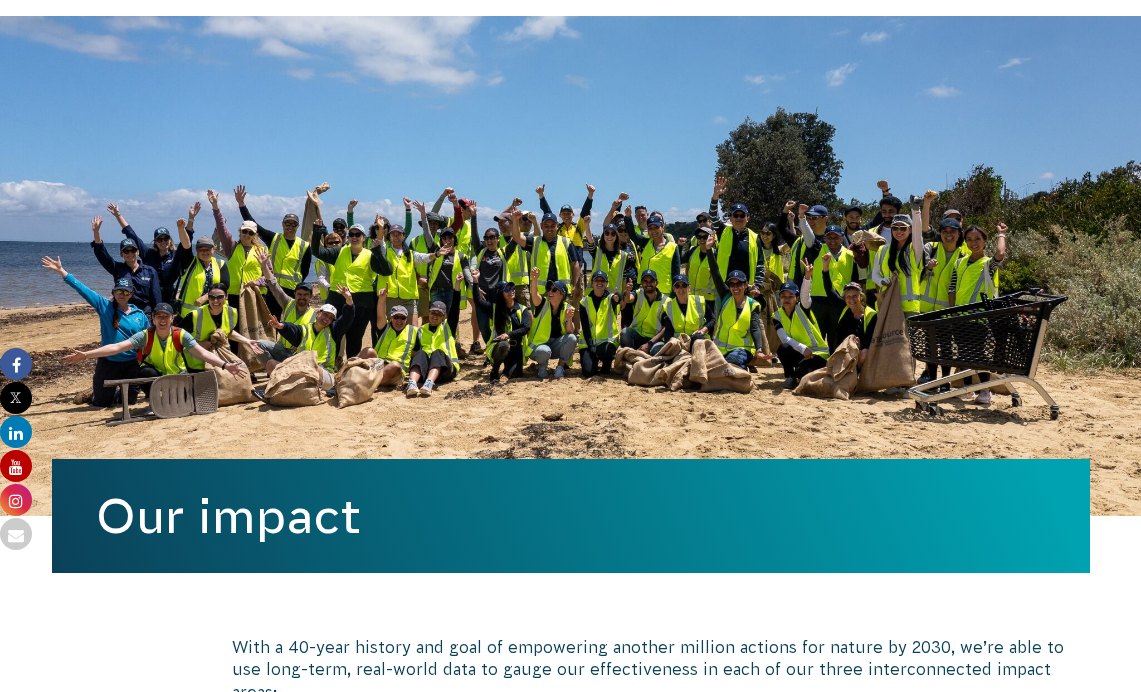 scroll, scrollTop: 0, scrollLeft: 0, axis: both 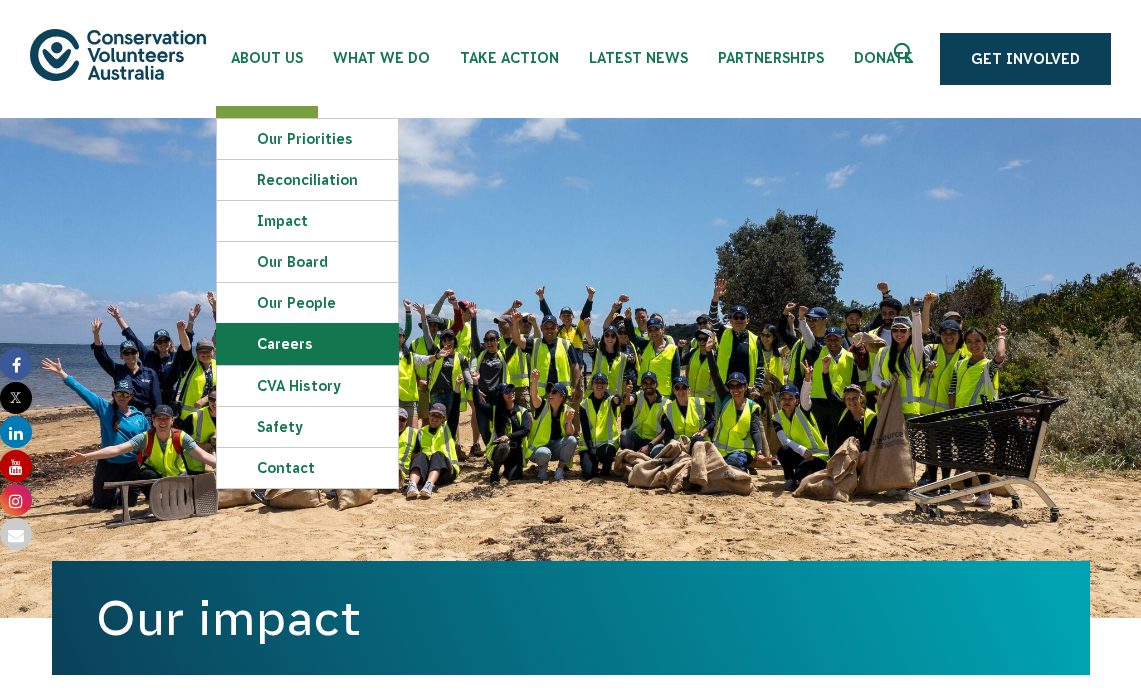 click on "Careers" at bounding box center (307, 344) 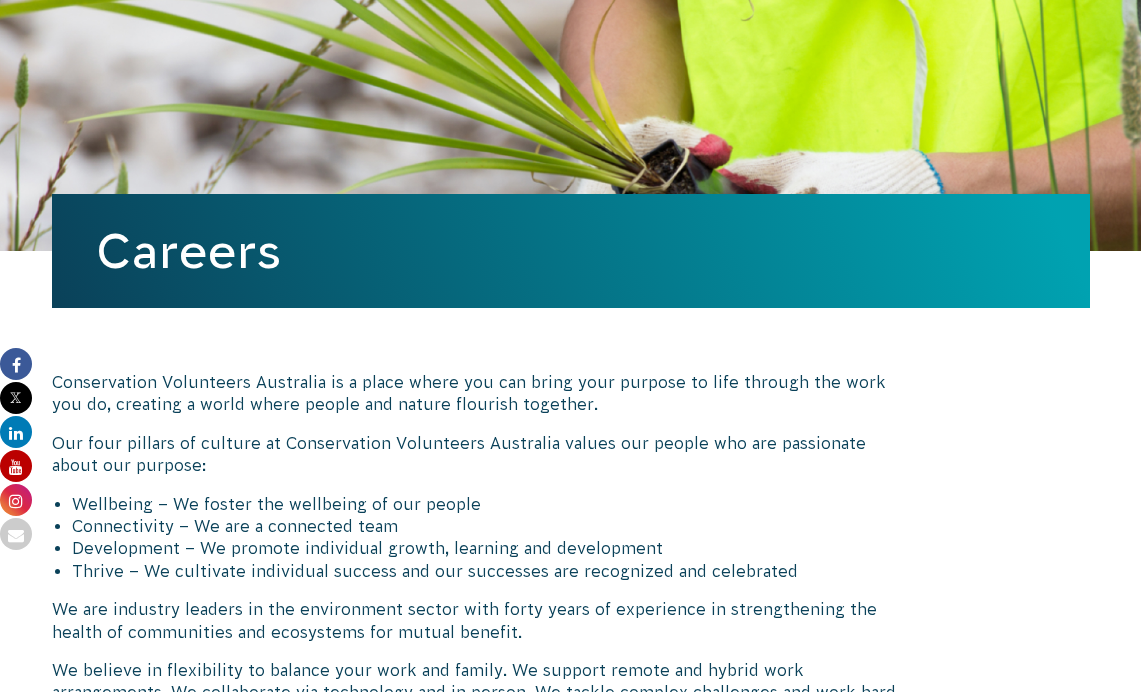scroll, scrollTop: 0, scrollLeft: 0, axis: both 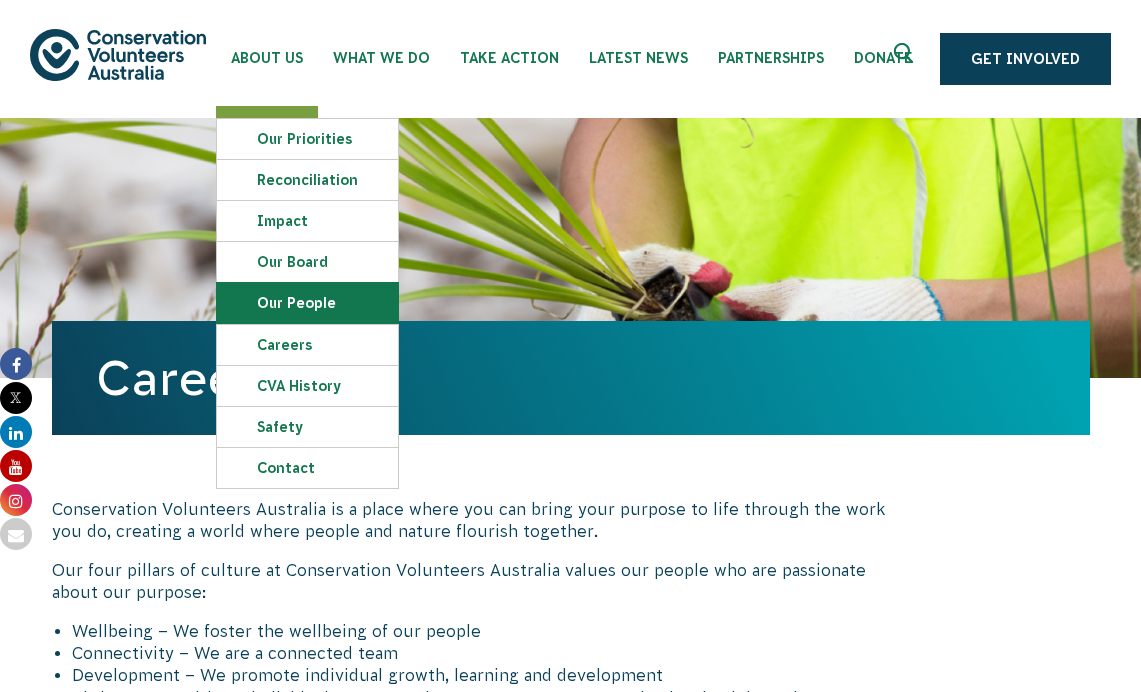 click on "Our People" at bounding box center (307, 303) 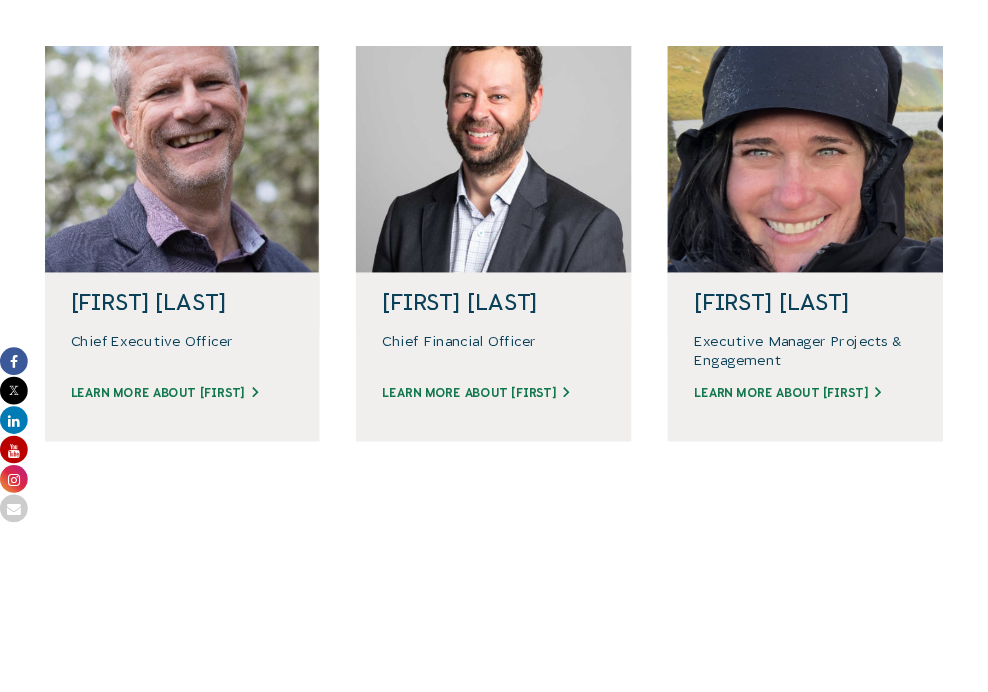 scroll, scrollTop: 515, scrollLeft: 0, axis: vertical 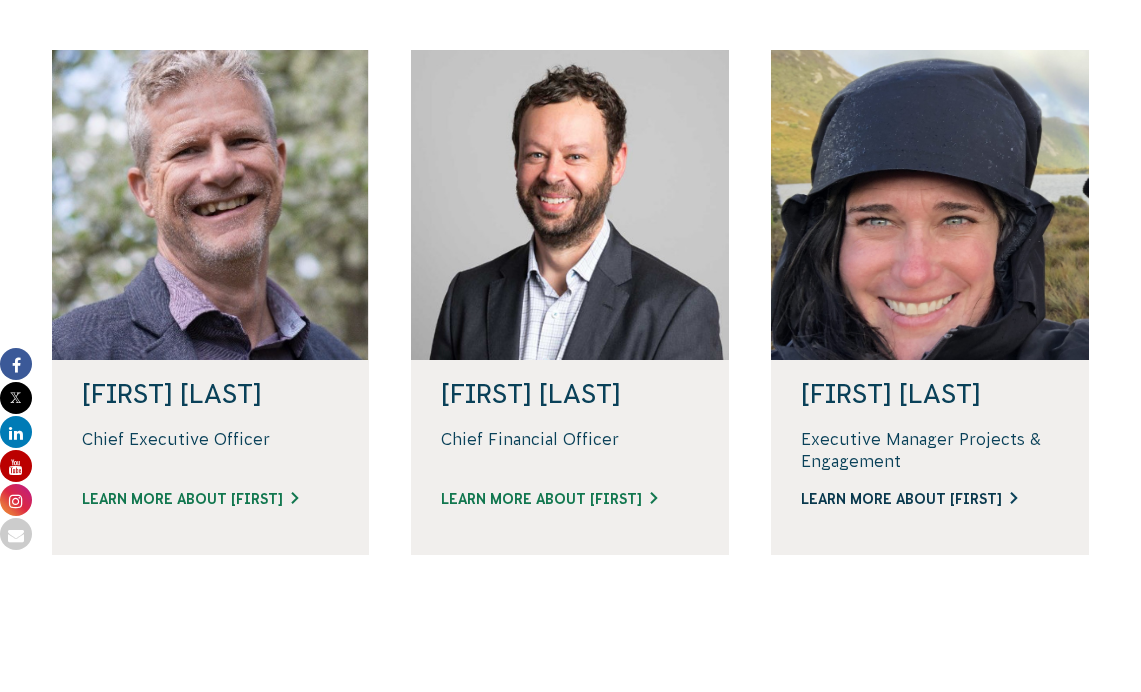 click on "Learn more about Renae" at bounding box center (930, 499) 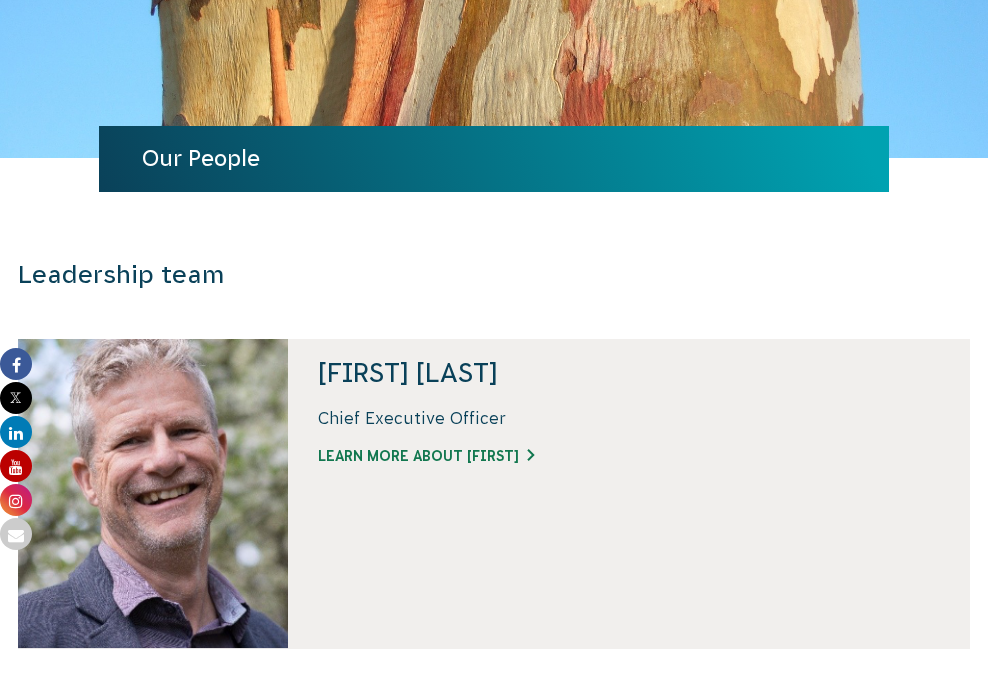 scroll, scrollTop: 0, scrollLeft: 0, axis: both 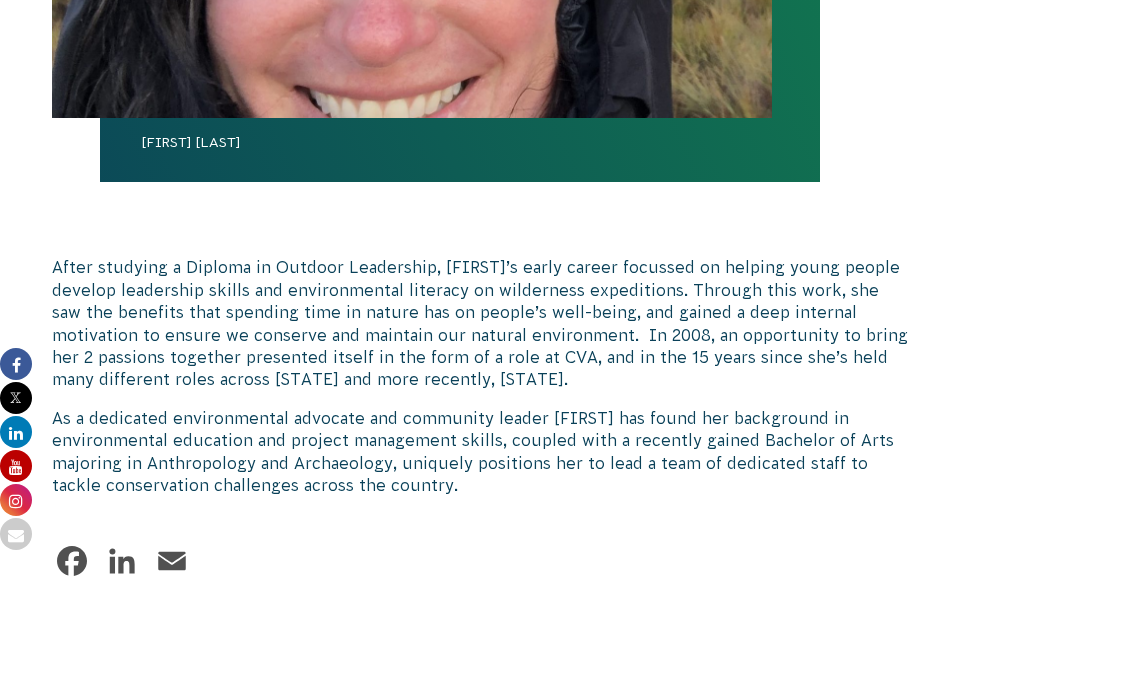 click on "[FIRST] [LAST]
After studying a Diploma in Outdoor Leadership, [FIRST]’s early career focussed on helping young people develop leadership skills and environmental literacy on wilderness expeditions. Through this work, she saw the benefits that spending time in nature has on people’s well-being, and gained a deep internal motivation to ensure we conserve and maintain our natural environment.  In 2008, an opportunity to bring her 2 passions together presented itself in the form of a role at CVA, and in the 15 years since she’s held many different roles across [STATE] and more recently, [STATE].
As a dedicated environmental advocate and community leader [FIRST] has found her background in environmental education and project management skills, coupled with a recently gained Bachelor of Arts majoring in Anthropology and Archaeology, uniquely positions her to lead a team of dedicated staff to tackle conservation challenges across the country." at bounding box center [481, 161] 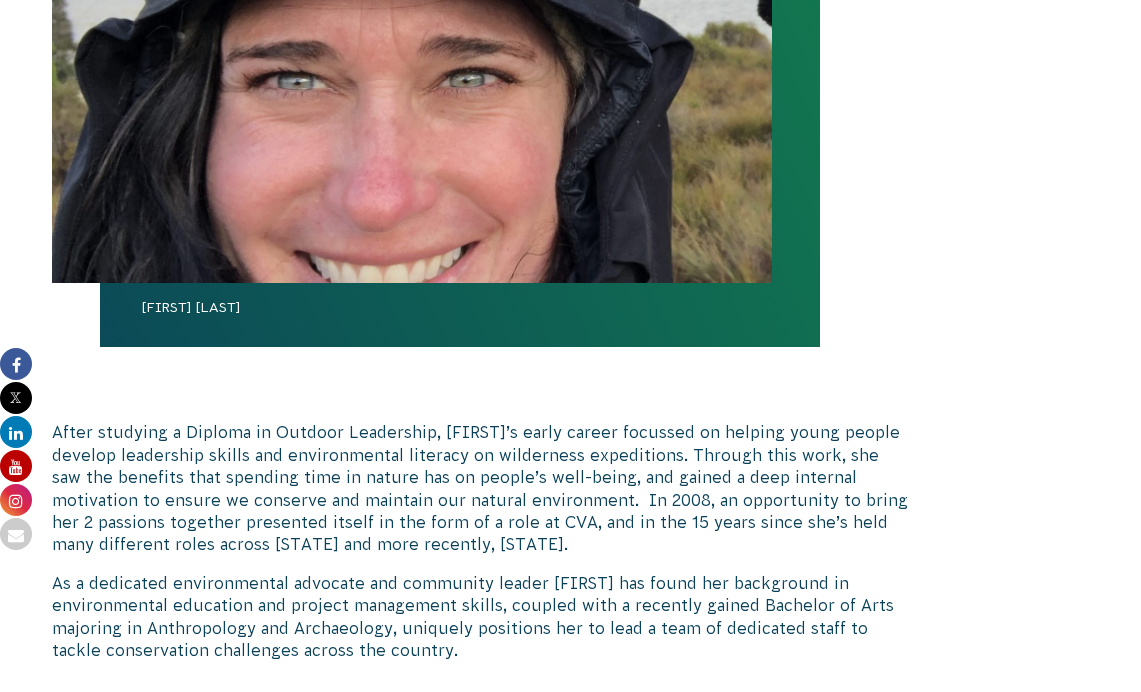 scroll, scrollTop: 919, scrollLeft: 0, axis: vertical 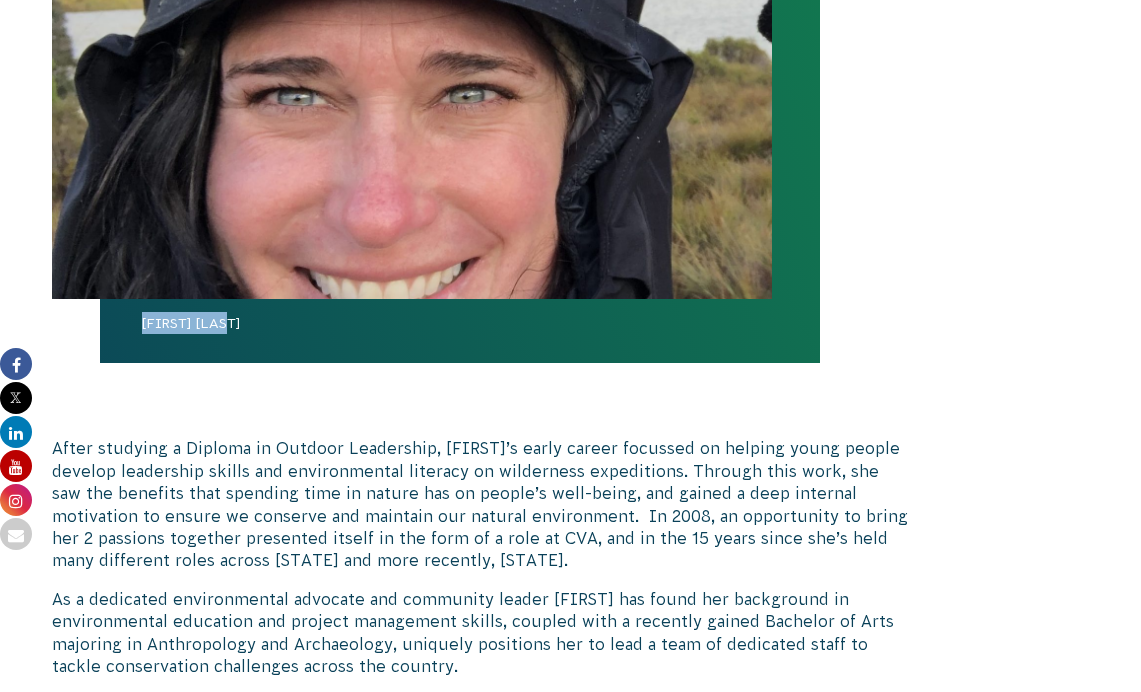 drag, startPoint x: 248, startPoint y: 321, endPoint x: 127, endPoint y: 321, distance: 121 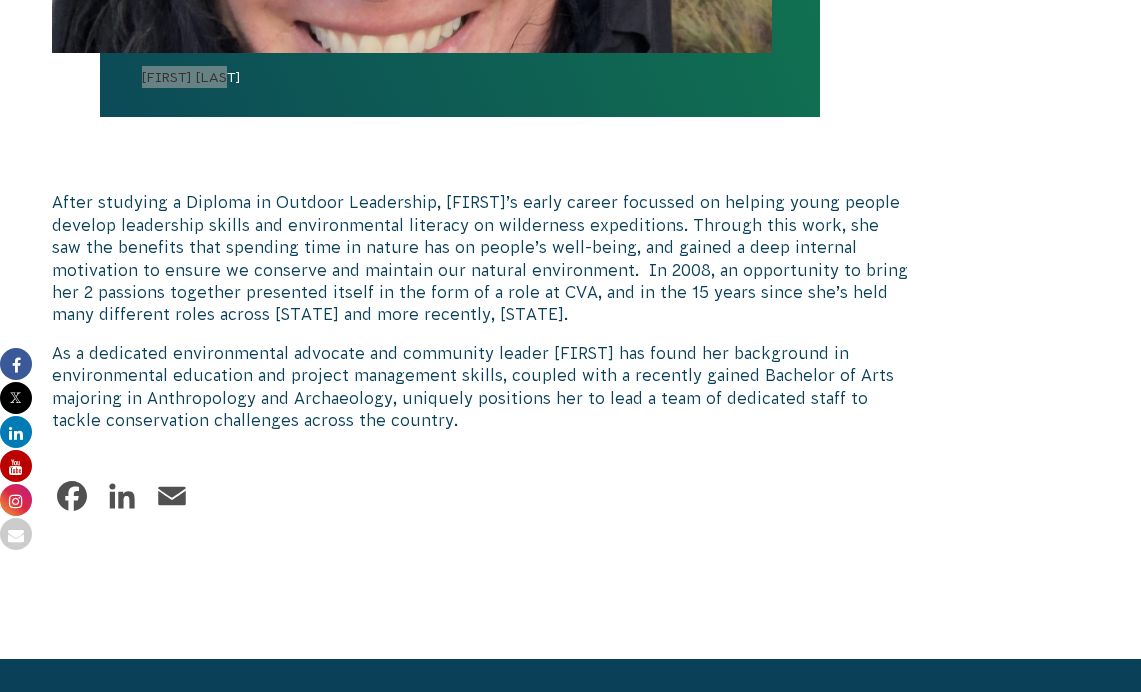 scroll, scrollTop: 1404, scrollLeft: 0, axis: vertical 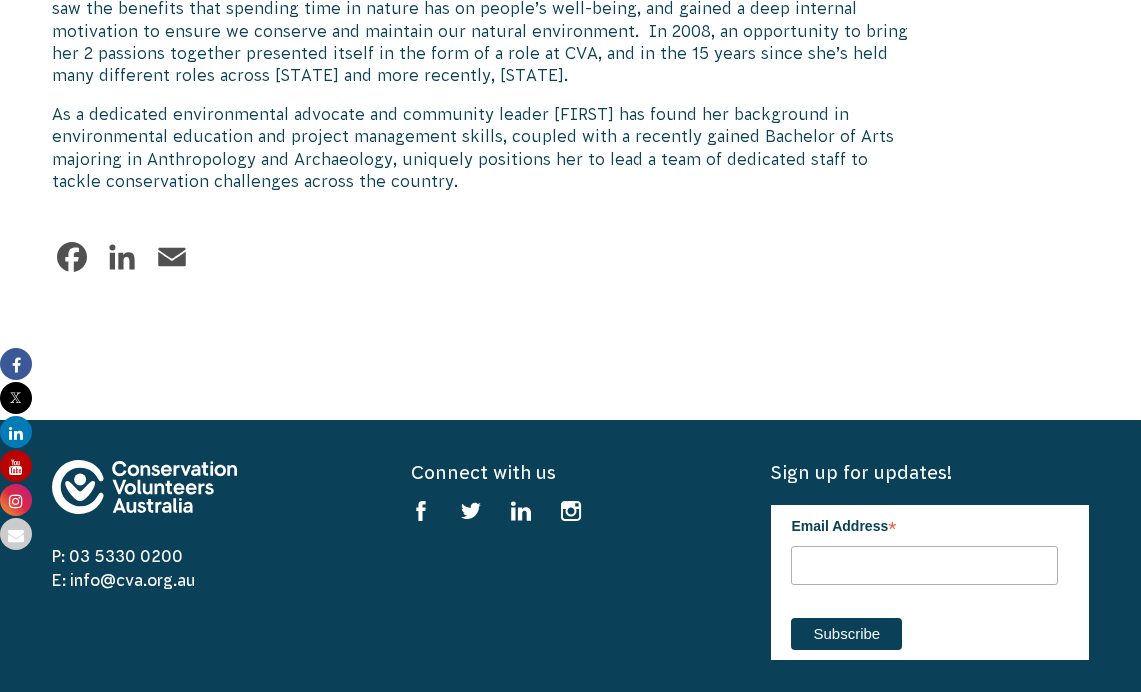 click on "Email" at bounding box center (172, 257) 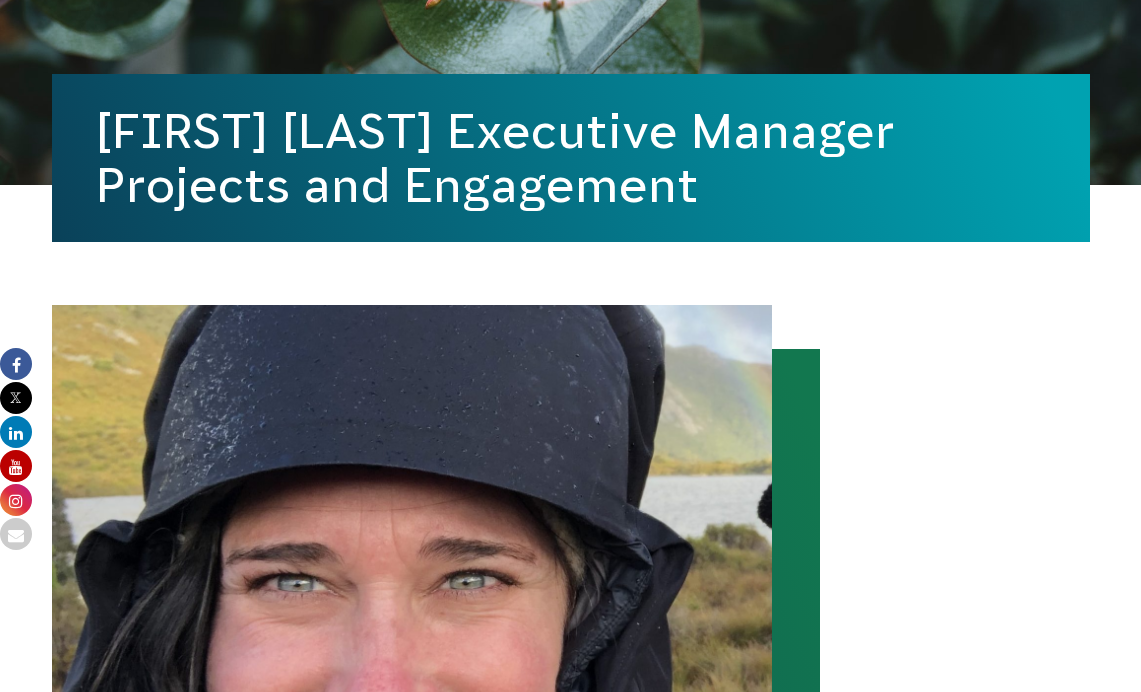scroll, scrollTop: 332, scrollLeft: 0, axis: vertical 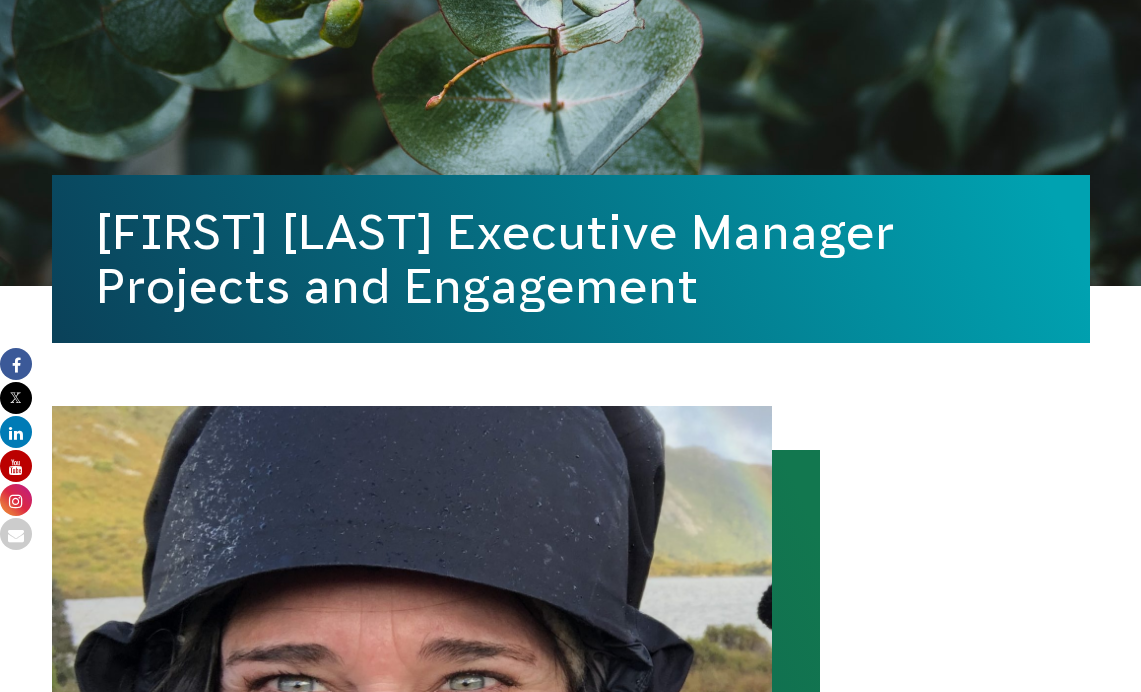 click on "Renae Rivere
After studying a Diploma in Outdoor Leadership, Renae’s early career focussed on helping young people develop leadership skills and environmental literacy on wilderness expeditions. Through this work, she saw the benefits that spending time in nature has on people’s well-being, and gained a deep internal motivation to ensure we conserve and maintain our natural environment.  In 2008, an opportunity to bring her 2 passions together presented itself in the form of a role at CVA, and in the 15 years since she’s held many different roles across NSW and more recently, Tasmania.
Facebook
LinkedIn
Email" at bounding box center (571, 929) 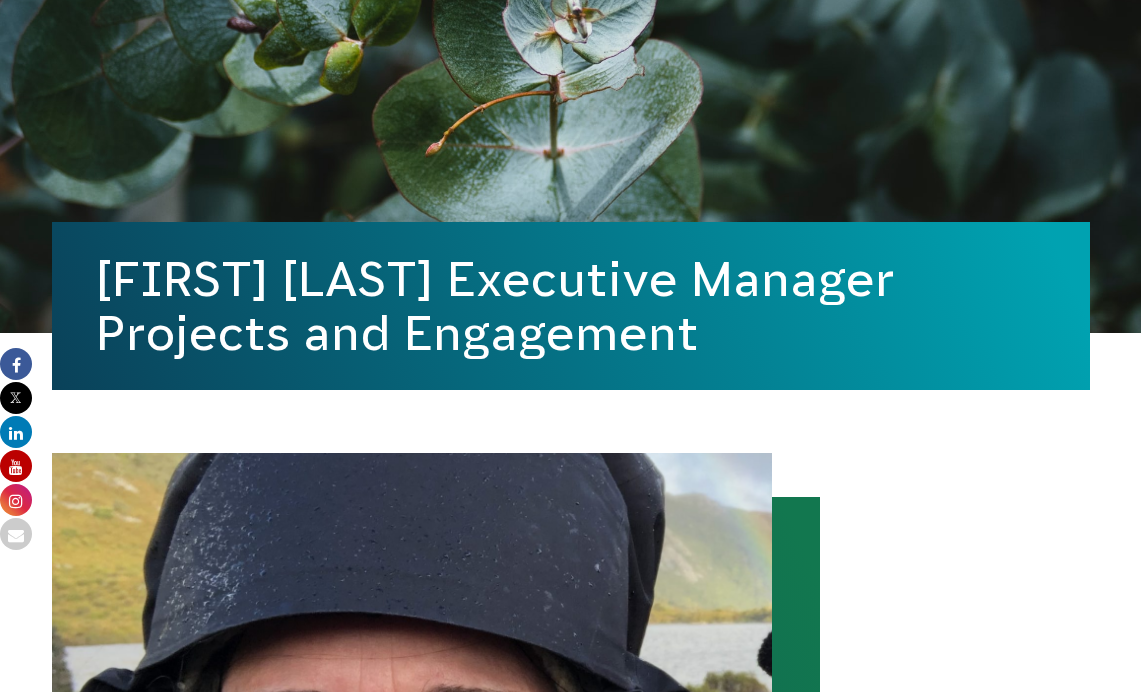 scroll, scrollTop: 0, scrollLeft: 0, axis: both 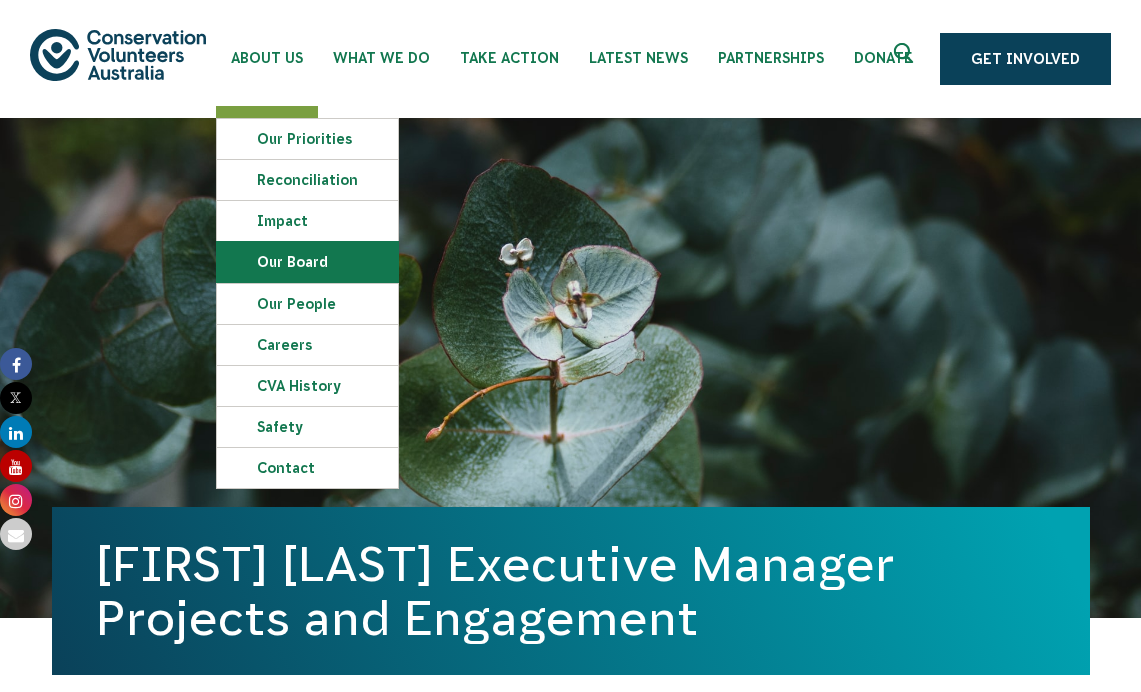 click on "Our Board" at bounding box center (307, 262) 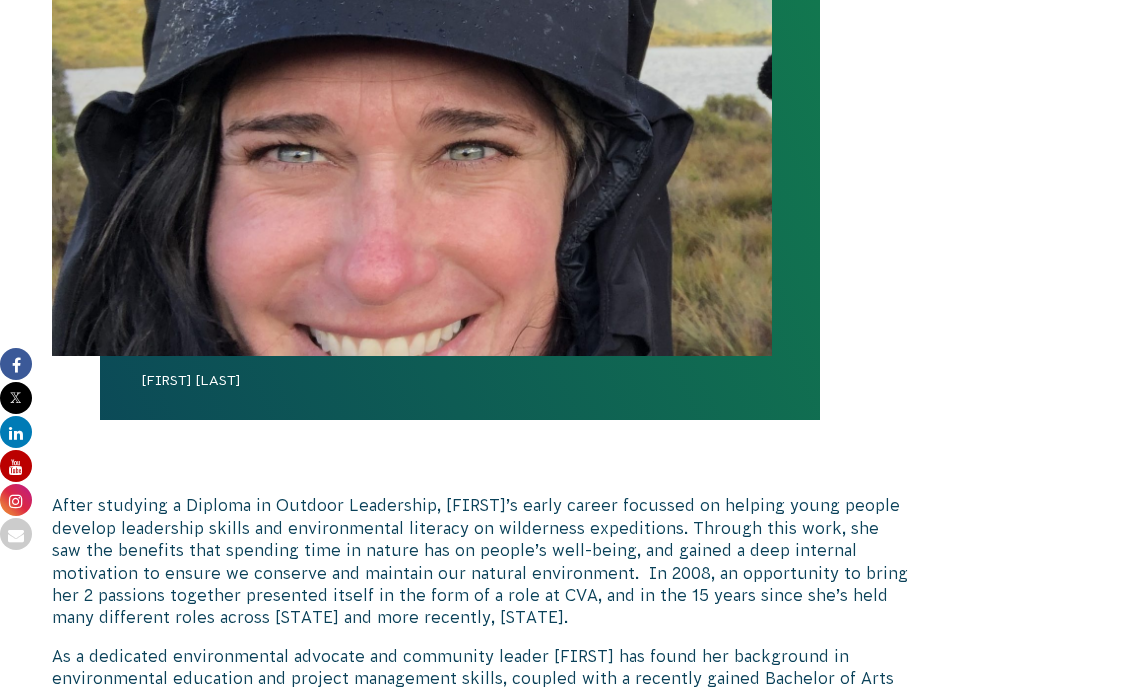 scroll, scrollTop: 1045, scrollLeft: 0, axis: vertical 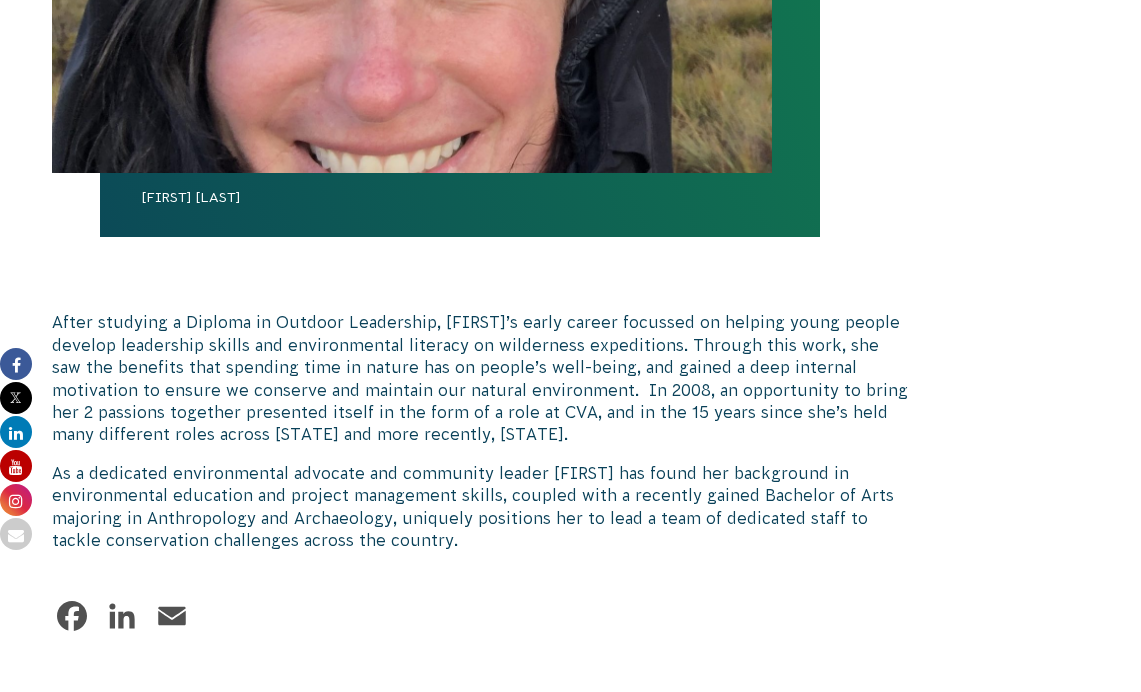 click on "As a dedicated environmental advocate and community leader [FIRST] has found her background in environmental education and project management skills, coupled with a recently gained Bachelor of Arts majoring in Anthropology and Archaeology, uniquely positions her to lead a team of dedicated staff to tackle conservation challenges across the country." at bounding box center [481, 507] 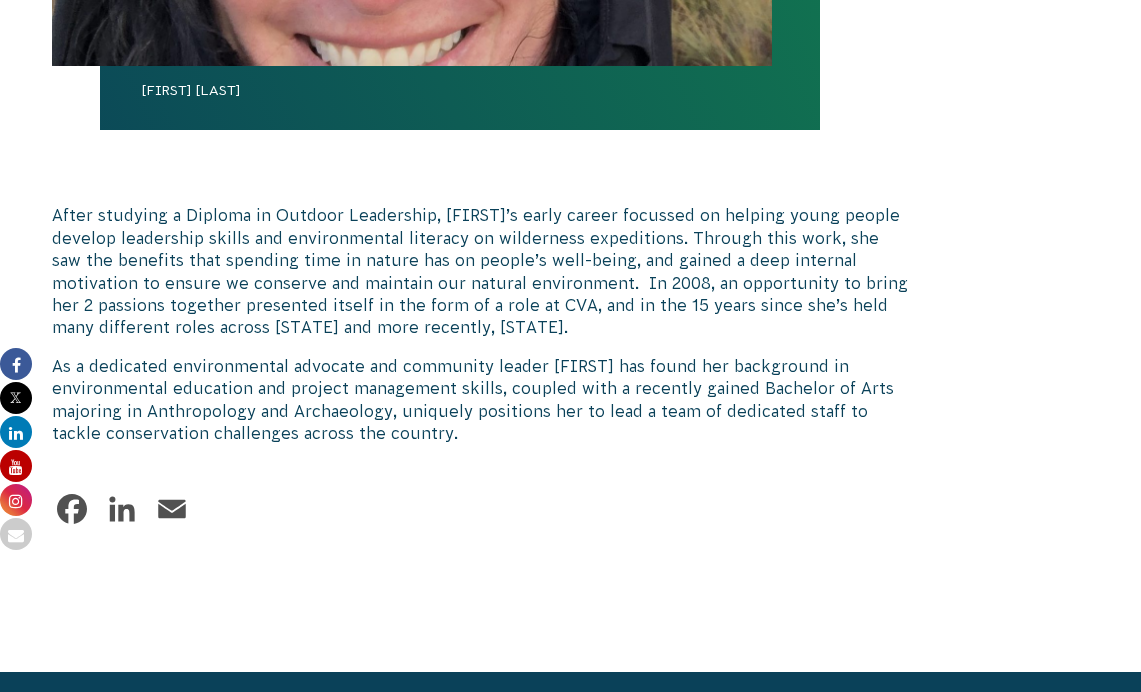 scroll, scrollTop: 1029, scrollLeft: 0, axis: vertical 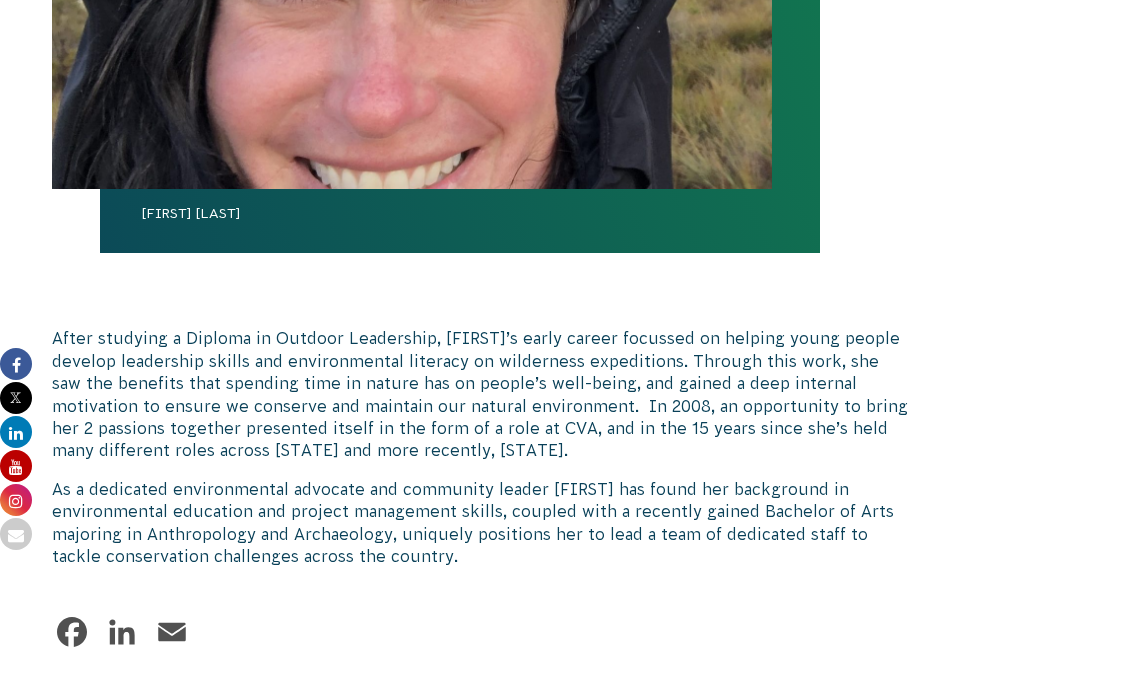click on "LinkedIn" at bounding box center [122, 632] 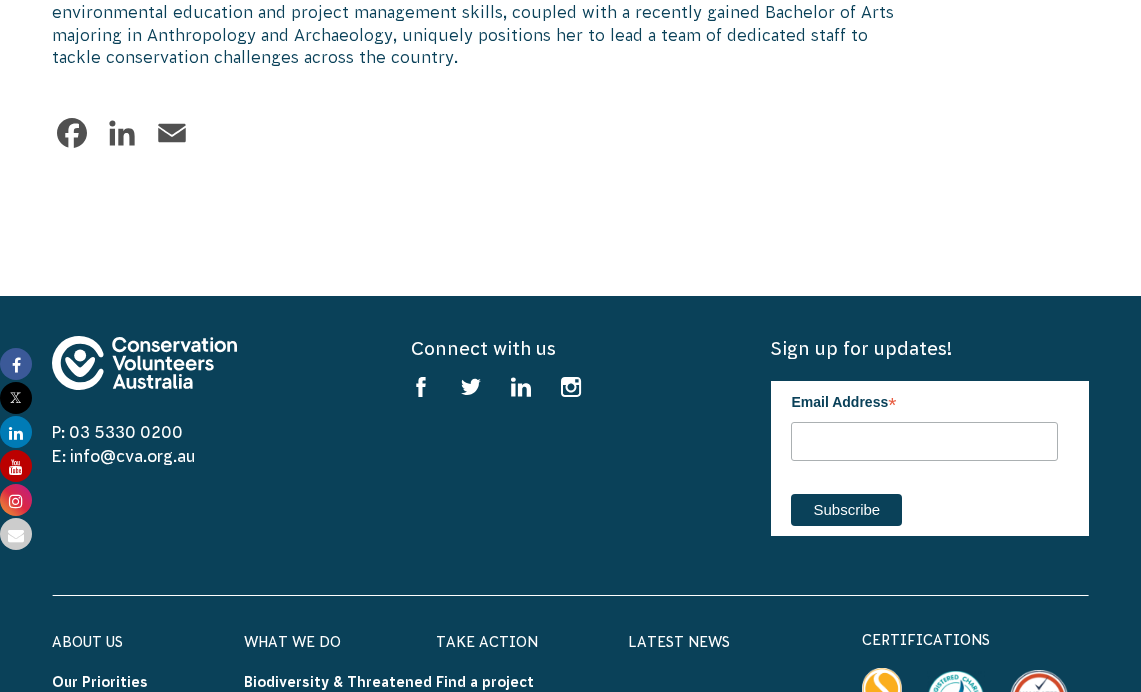 scroll, scrollTop: 1535, scrollLeft: 0, axis: vertical 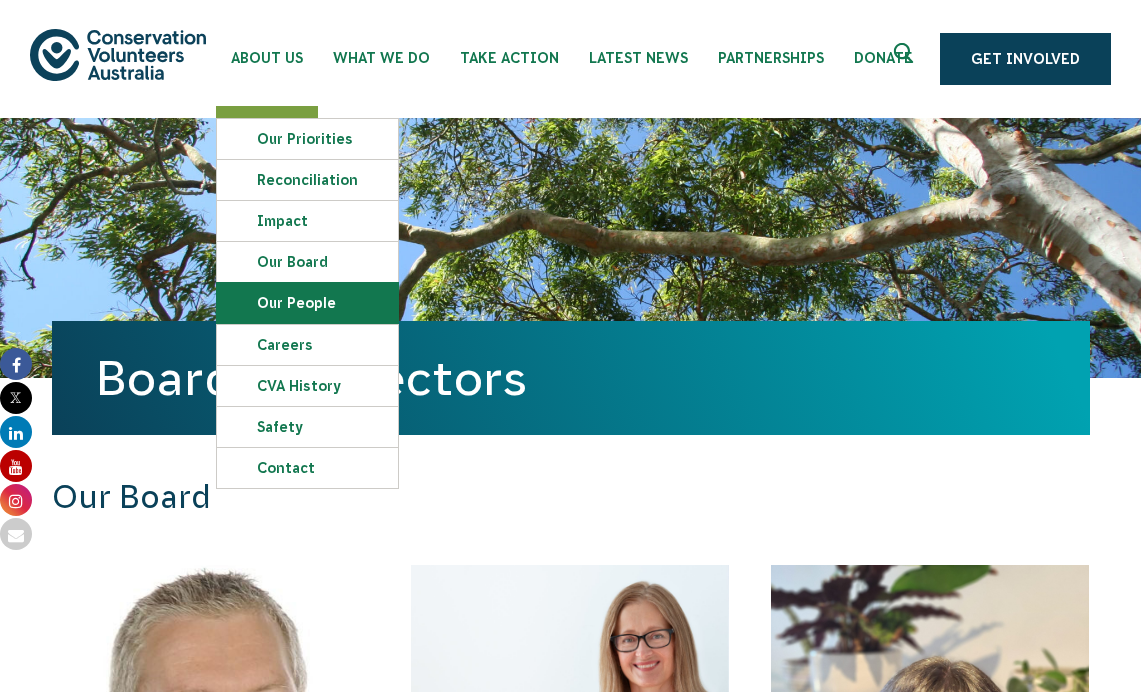 click on "Our People" at bounding box center [307, 303] 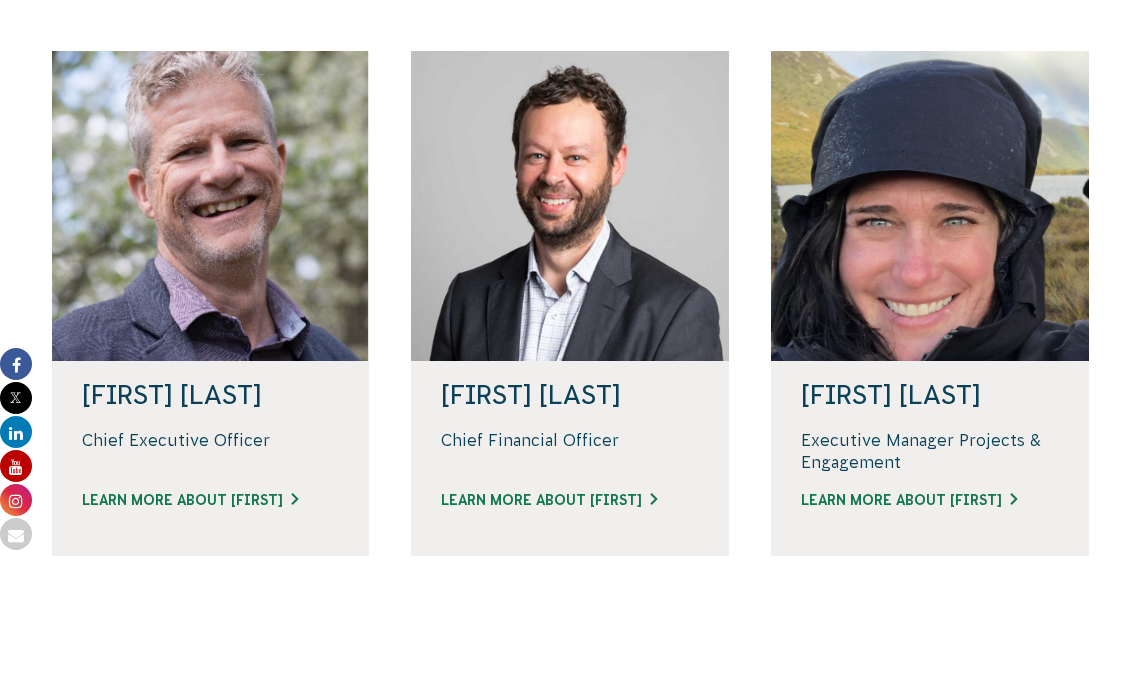 scroll, scrollTop: 565, scrollLeft: 0, axis: vertical 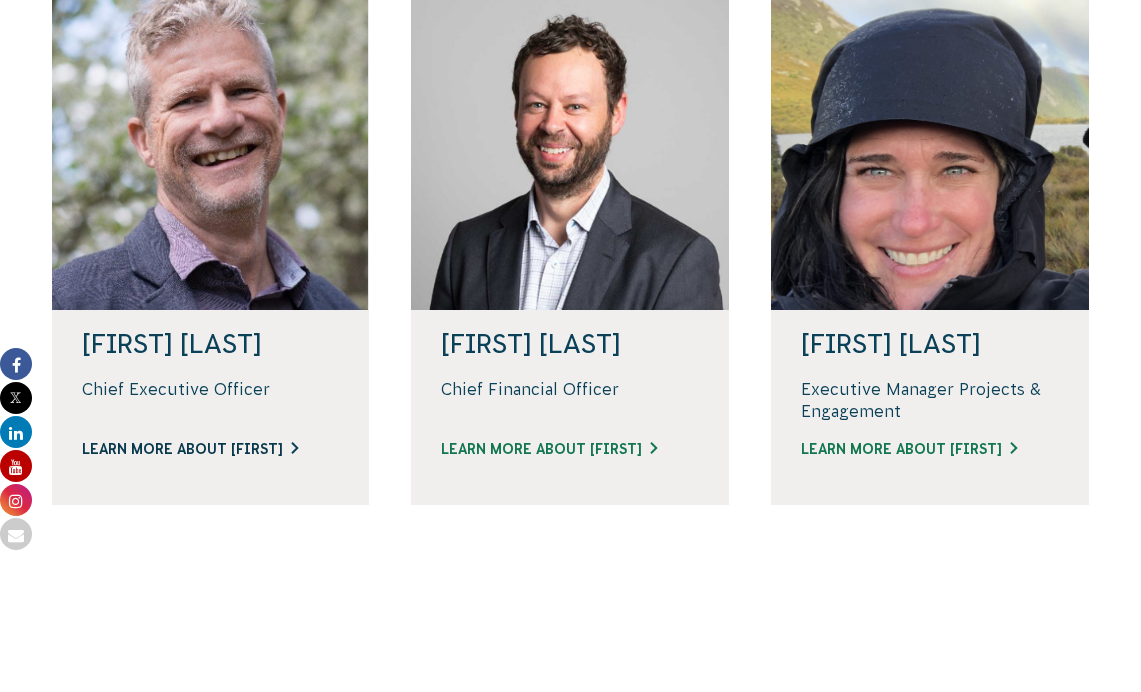 click on "Learn more about [FIRST]" at bounding box center [211, 449] 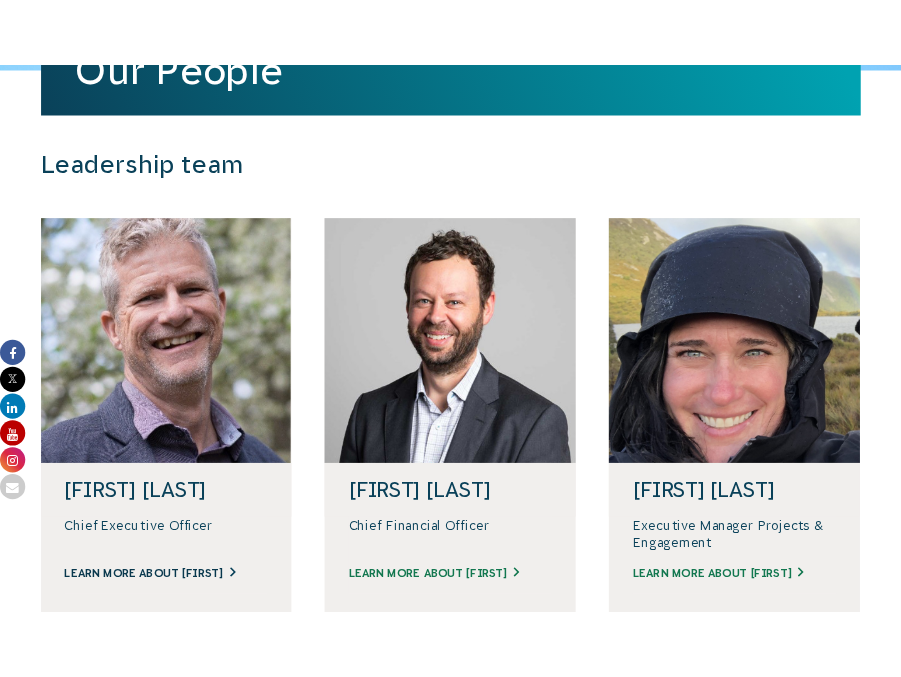 scroll, scrollTop: 406, scrollLeft: 0, axis: vertical 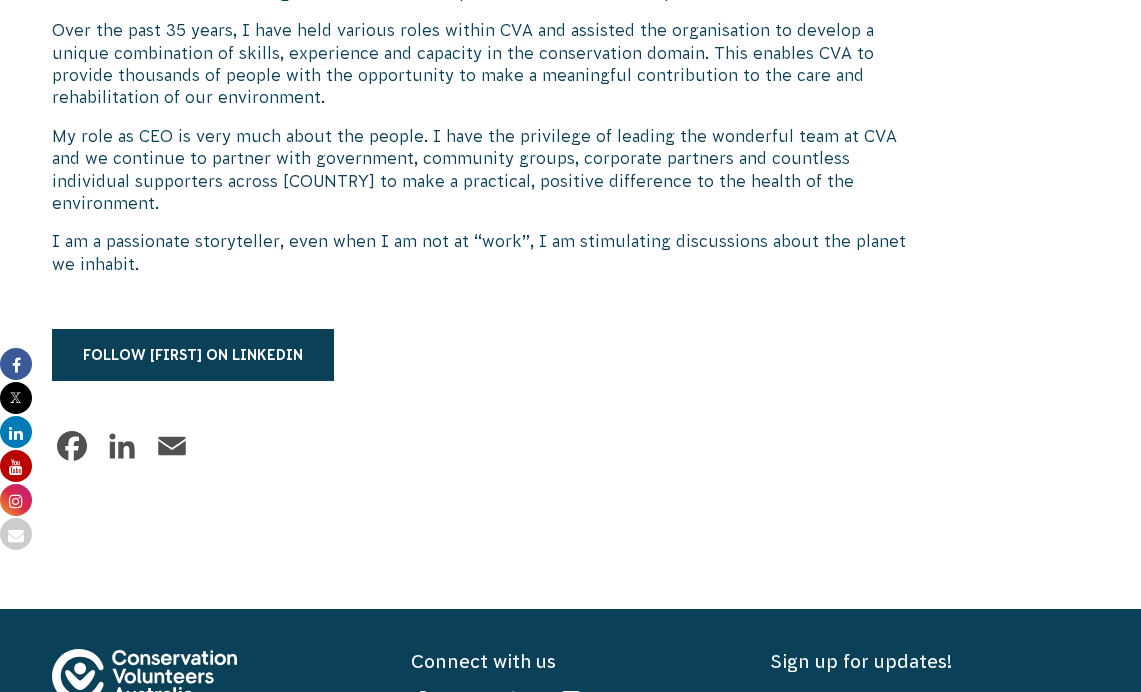 click on "Email" at bounding box center [172, 446] 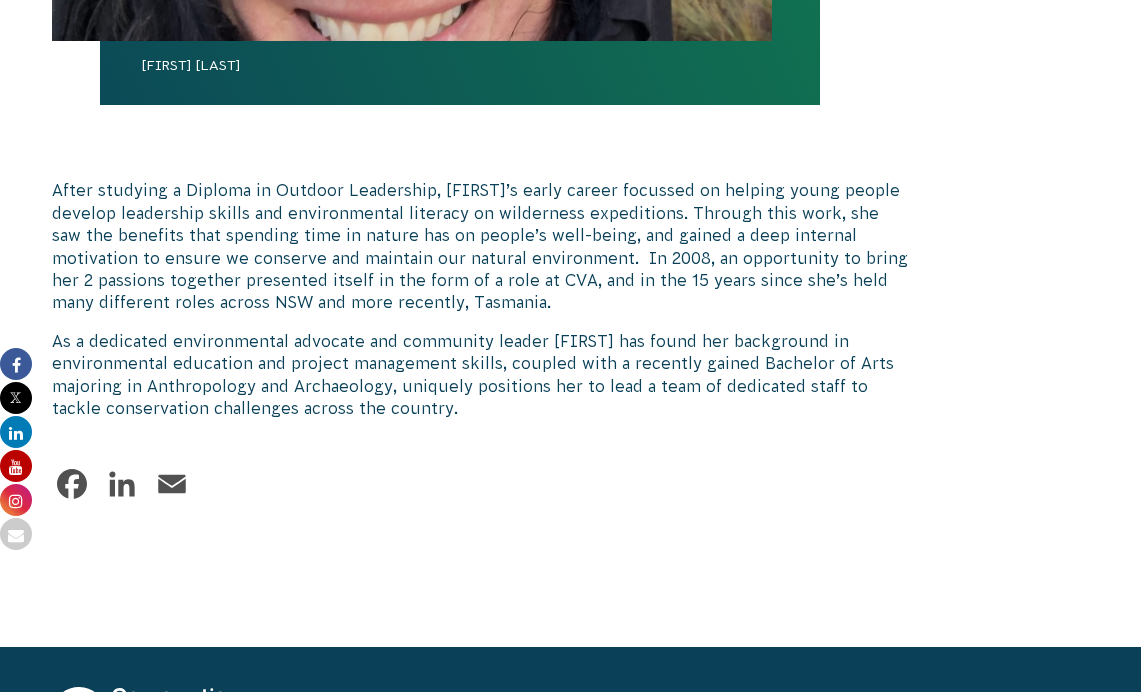 scroll, scrollTop: 1176, scrollLeft: 0, axis: vertical 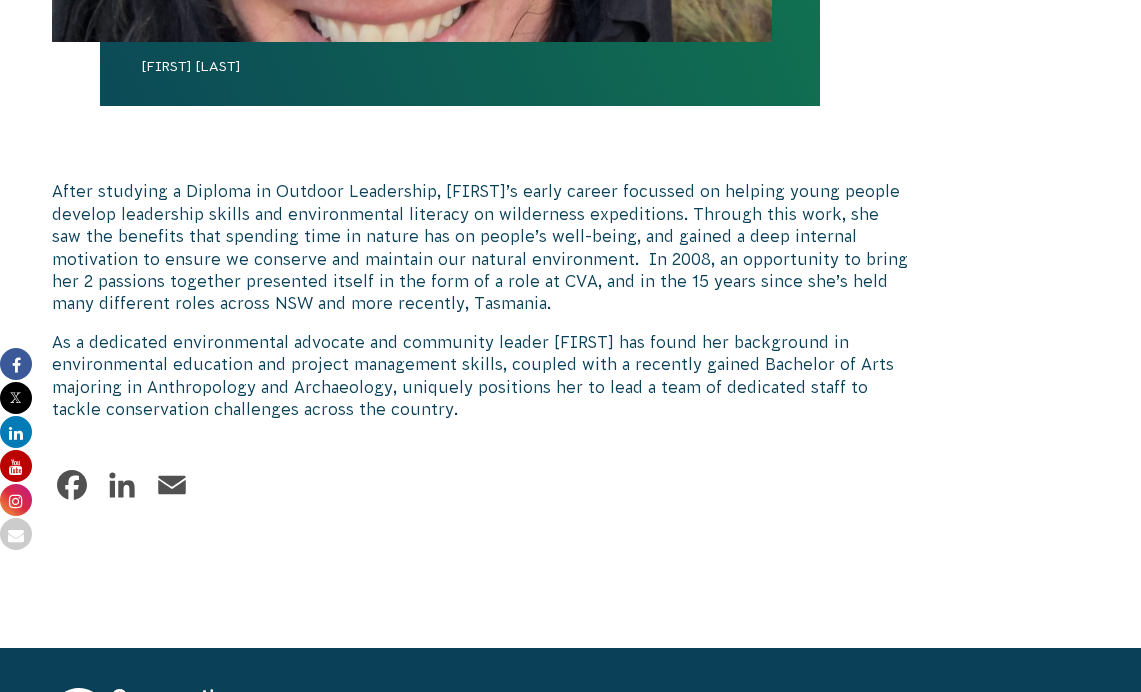 click at bounding box center (16, 534) 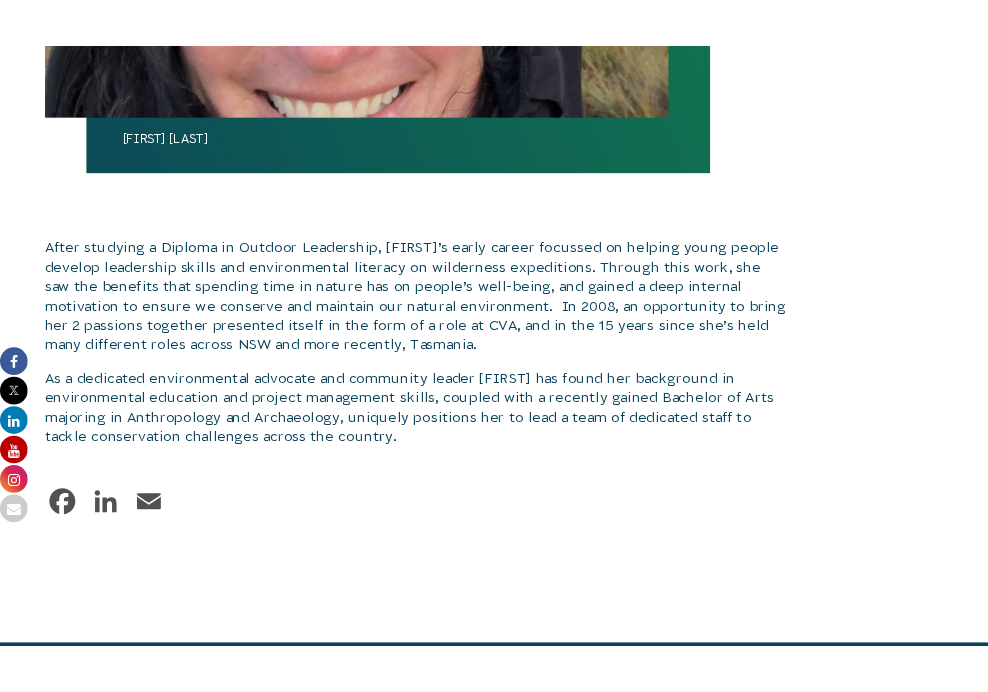 scroll, scrollTop: 449, scrollLeft: 0, axis: vertical 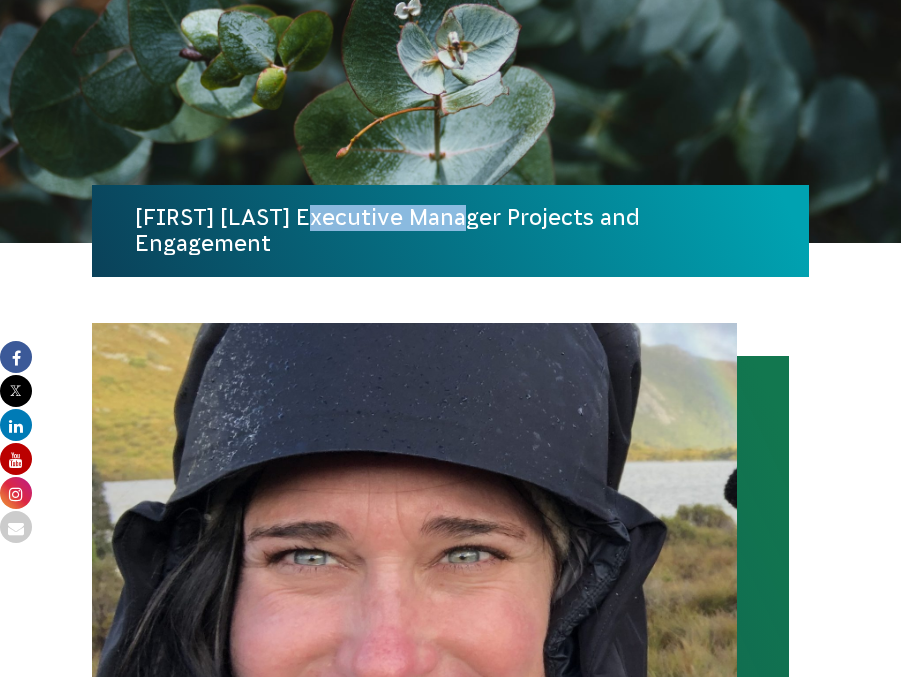 drag, startPoint x: 283, startPoint y: 217, endPoint x: 131, endPoint y: 217, distance: 152 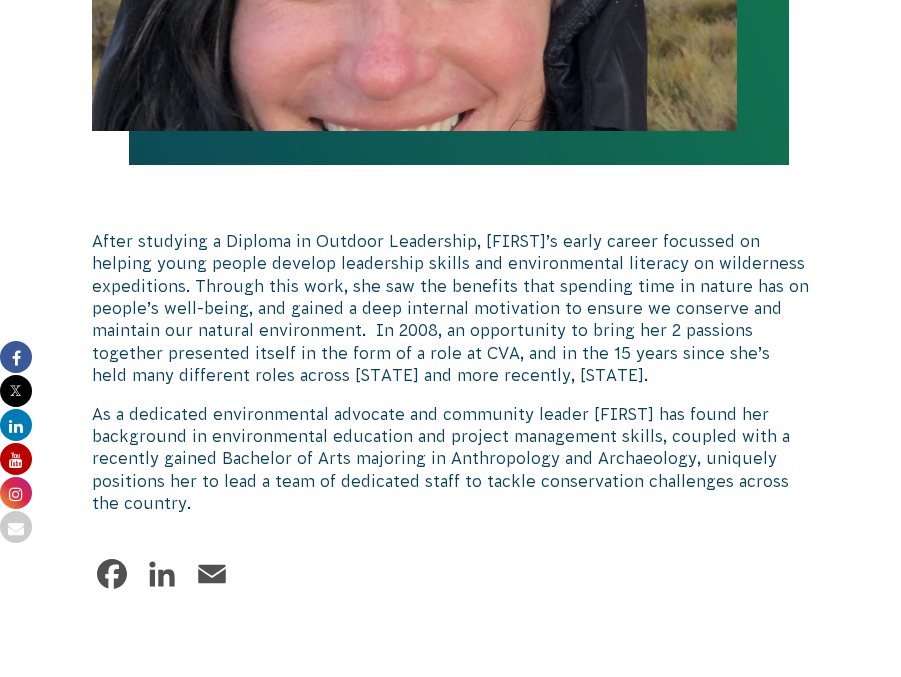 scroll, scrollTop: 754, scrollLeft: 0, axis: vertical 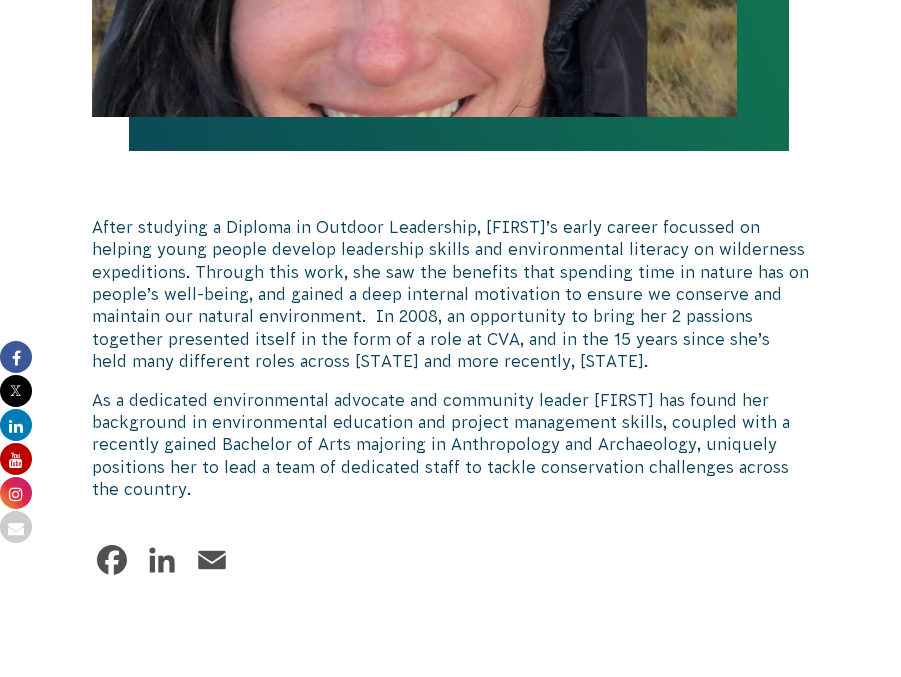 click on "As a dedicated environmental advocate and community leader [FIRST] has found her background in environmental education and project management skills, coupled with a recently gained Bachelor of Arts majoring in Anthropology and Archaeology, uniquely positions her to lead a team of dedicated staff to tackle conservation challenges across the country." at bounding box center [450, 445] 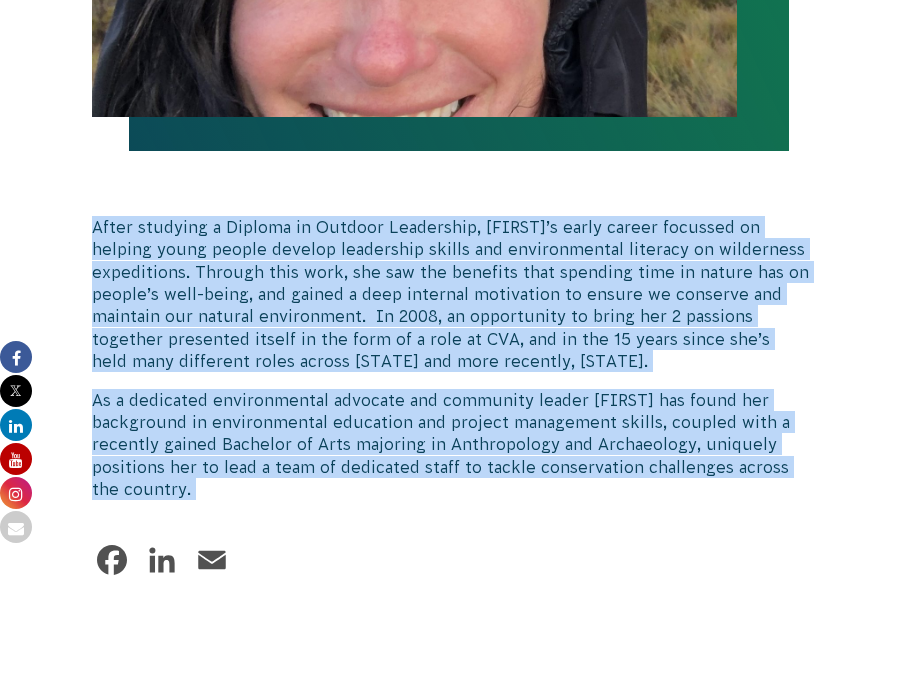 drag, startPoint x: 94, startPoint y: 231, endPoint x: 224, endPoint y: 507, distance: 305.0836 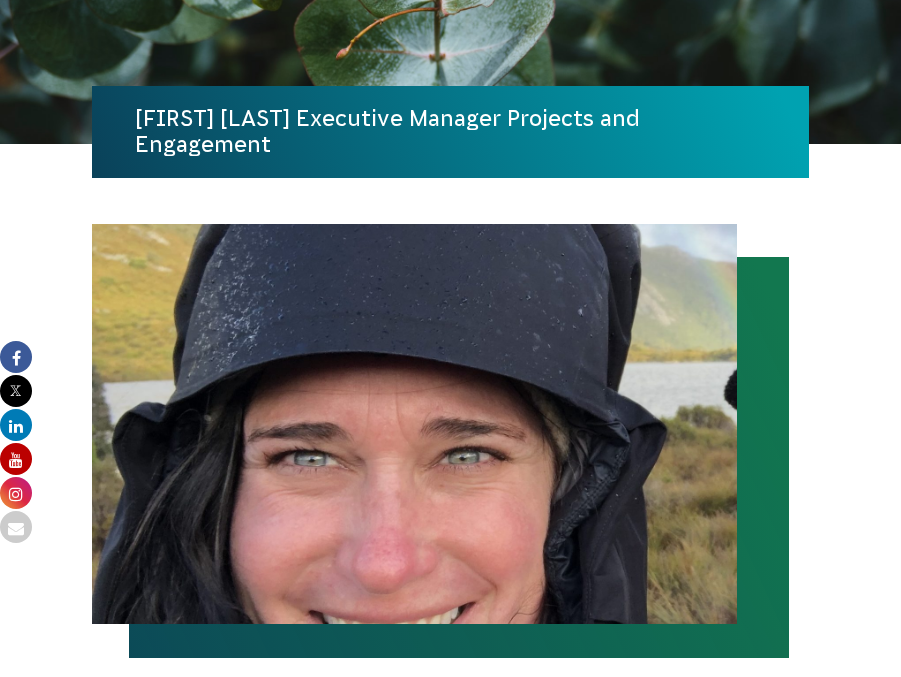 scroll, scrollTop: 170, scrollLeft: 0, axis: vertical 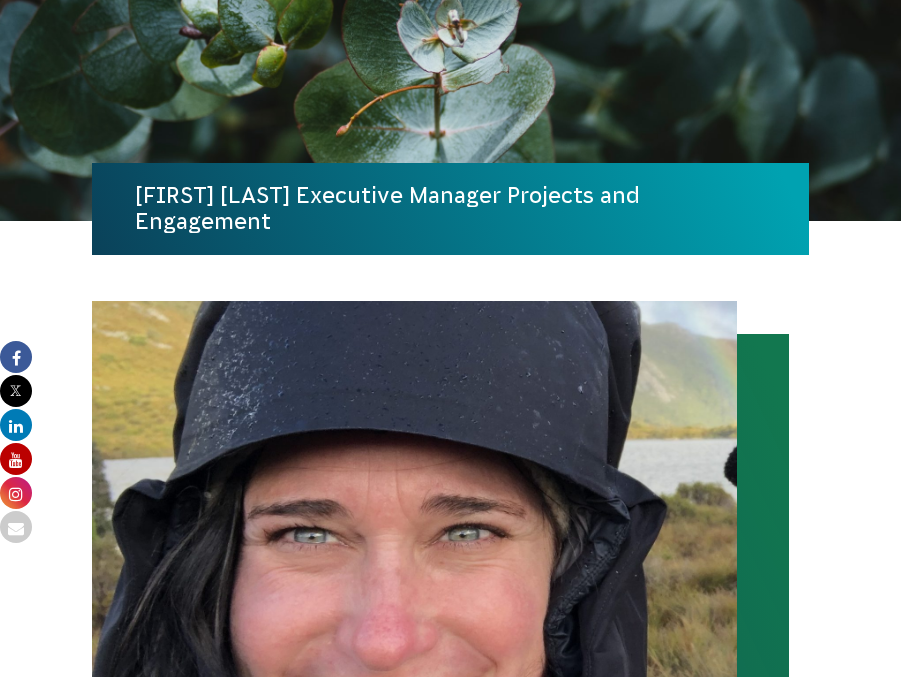 drag, startPoint x: 293, startPoint y: 194, endPoint x: 293, endPoint y: 238, distance: 44 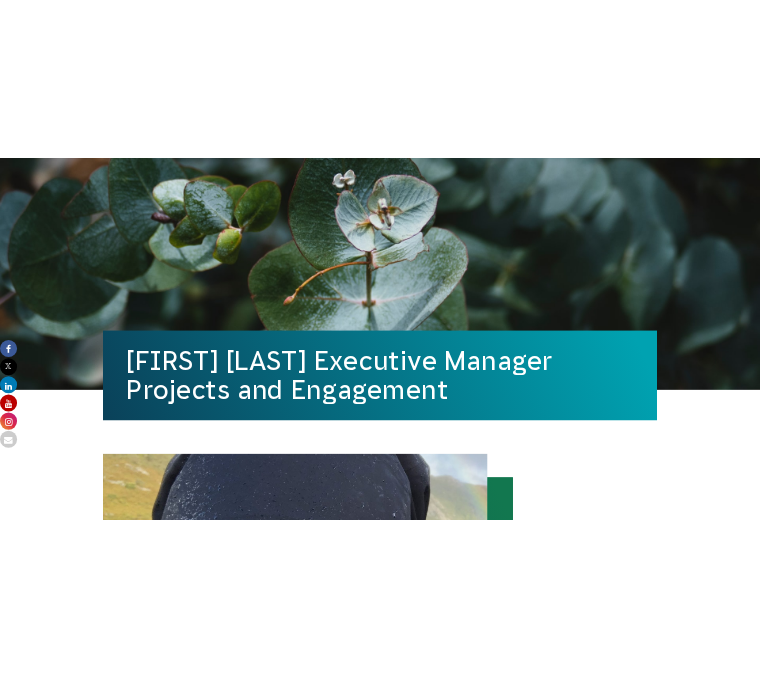 scroll, scrollTop: 302, scrollLeft: 0, axis: vertical 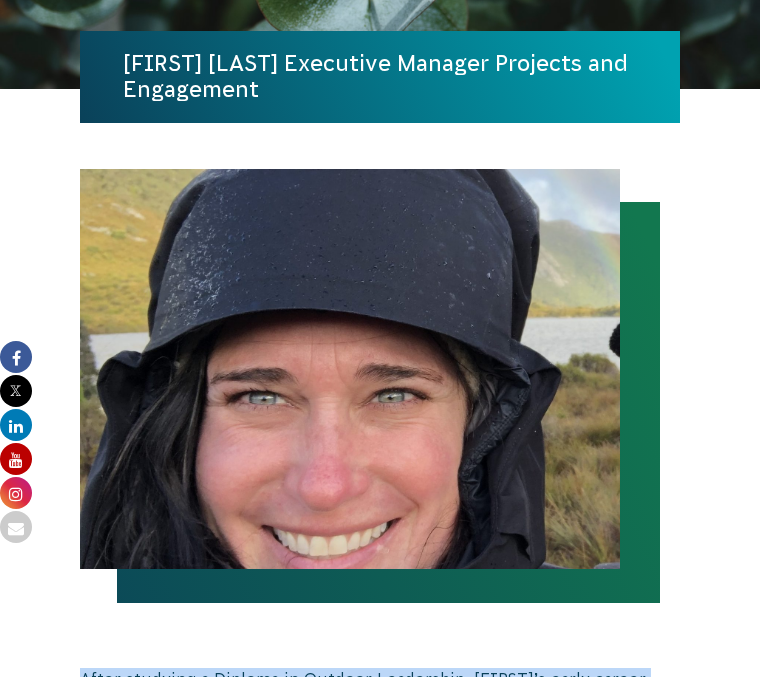 click at bounding box center [350, 369] 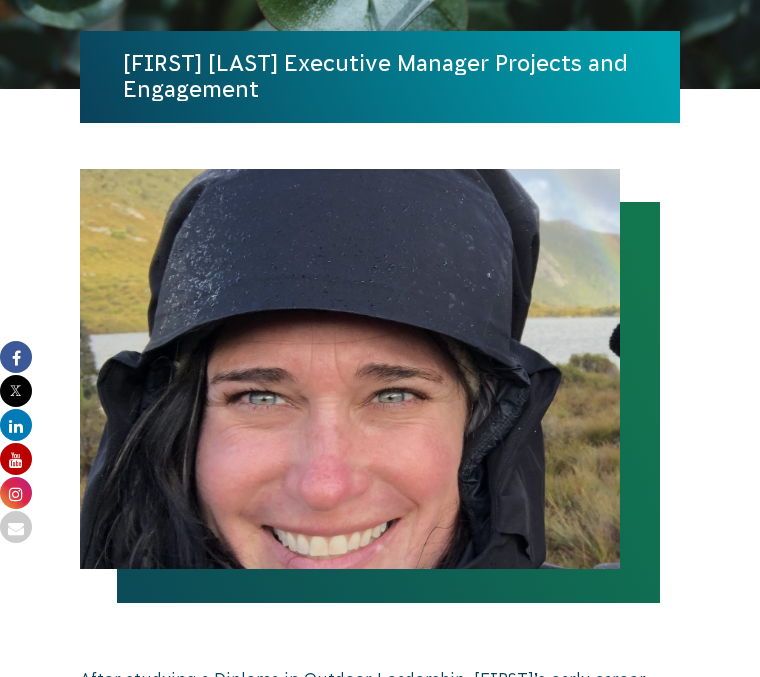 drag, startPoint x: 756, startPoint y: 12, endPoint x: 998, endPoint y: 12, distance: 242 